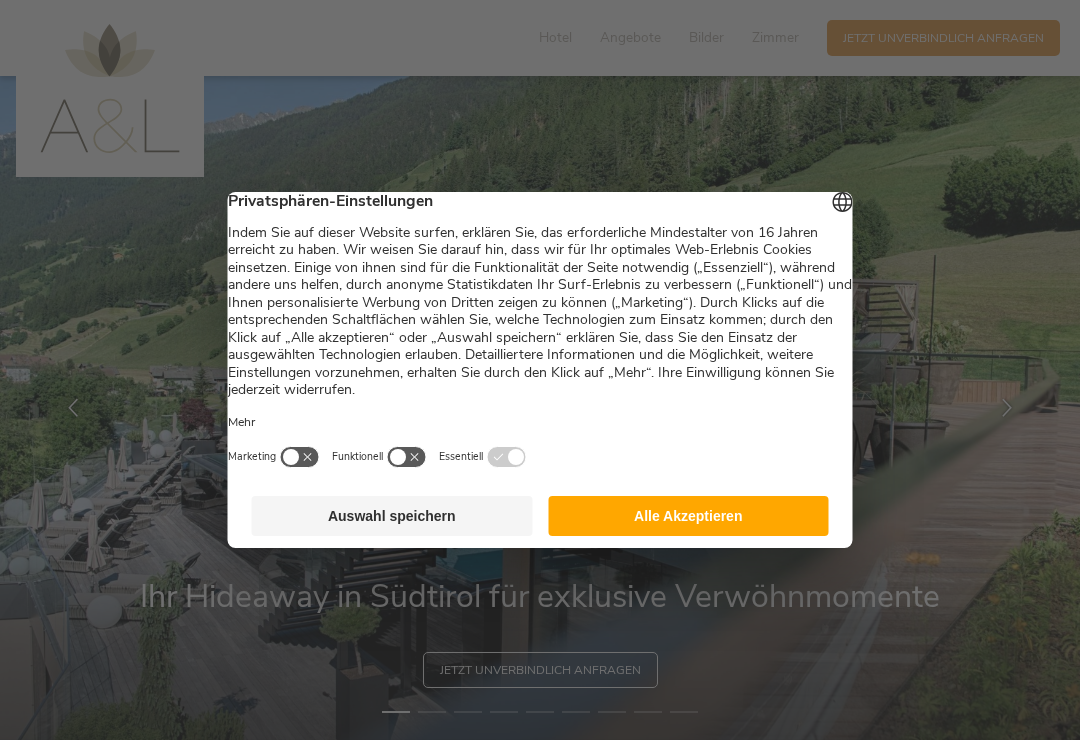 scroll, scrollTop: 0, scrollLeft: 0, axis: both 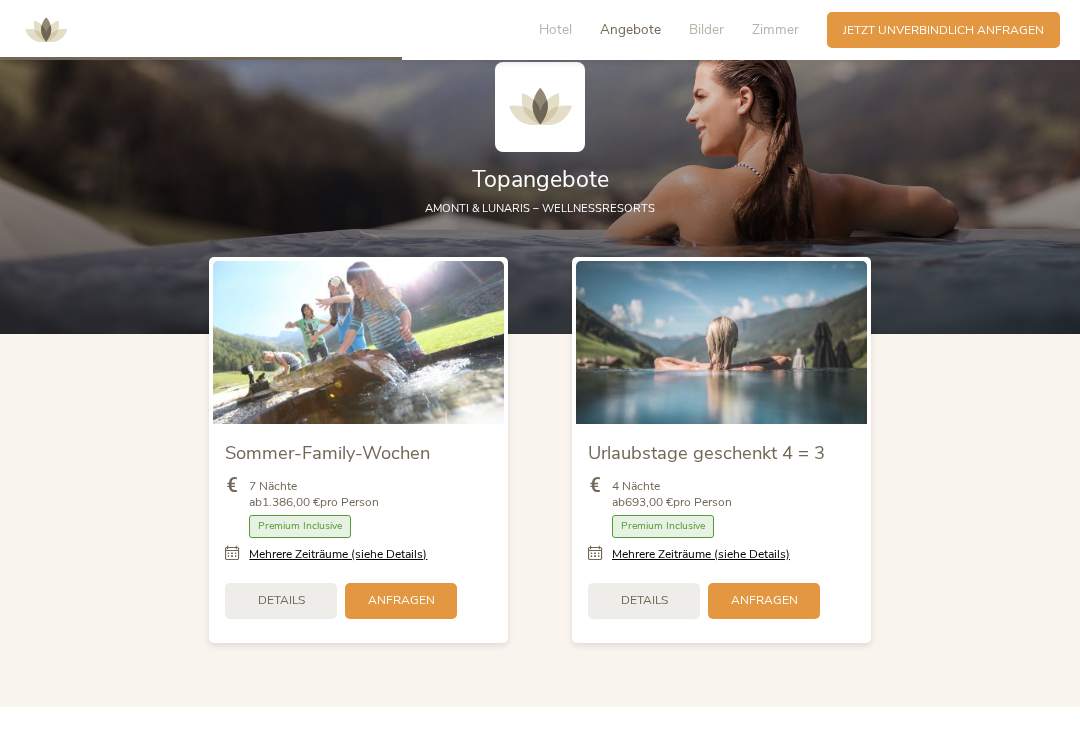 click on "Details" at bounding box center [644, 600] 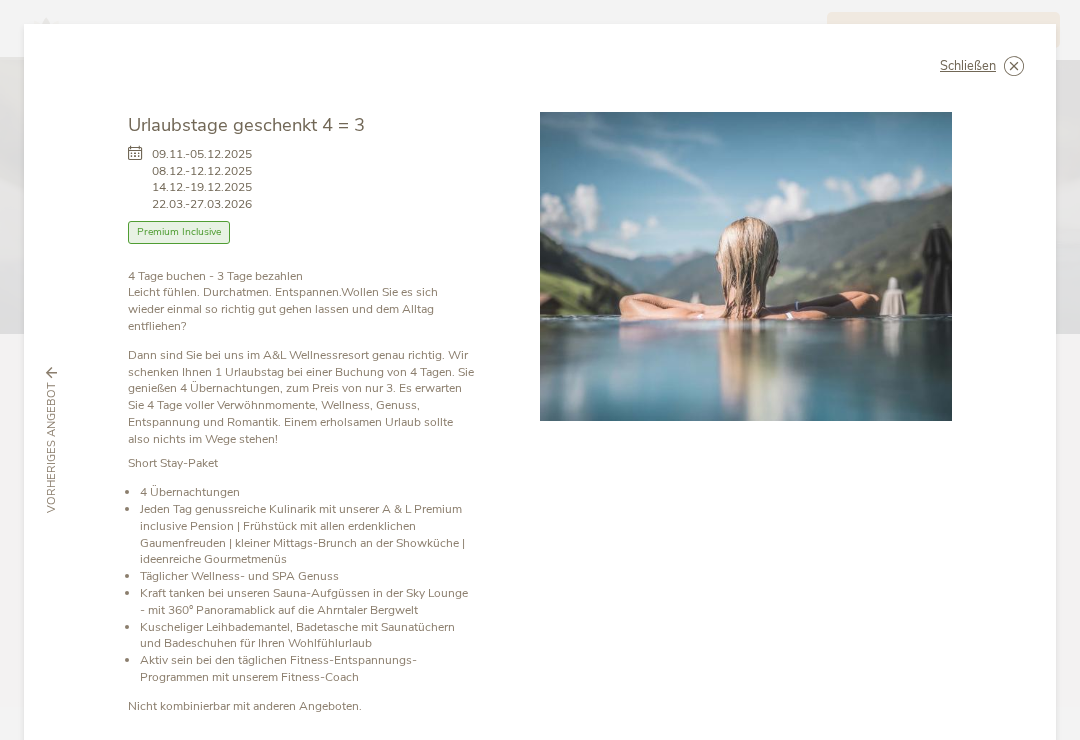 scroll, scrollTop: 0, scrollLeft: 0, axis: both 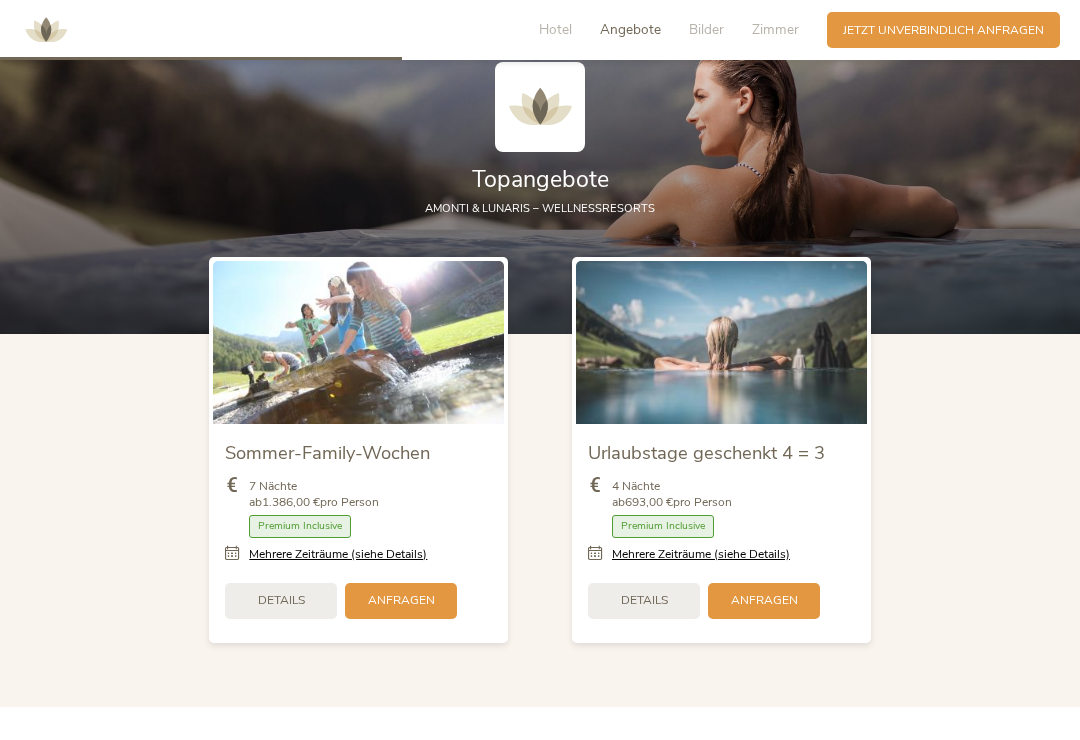 click on "Mehrere Zeiträume (siehe Details)" at bounding box center [701, 554] 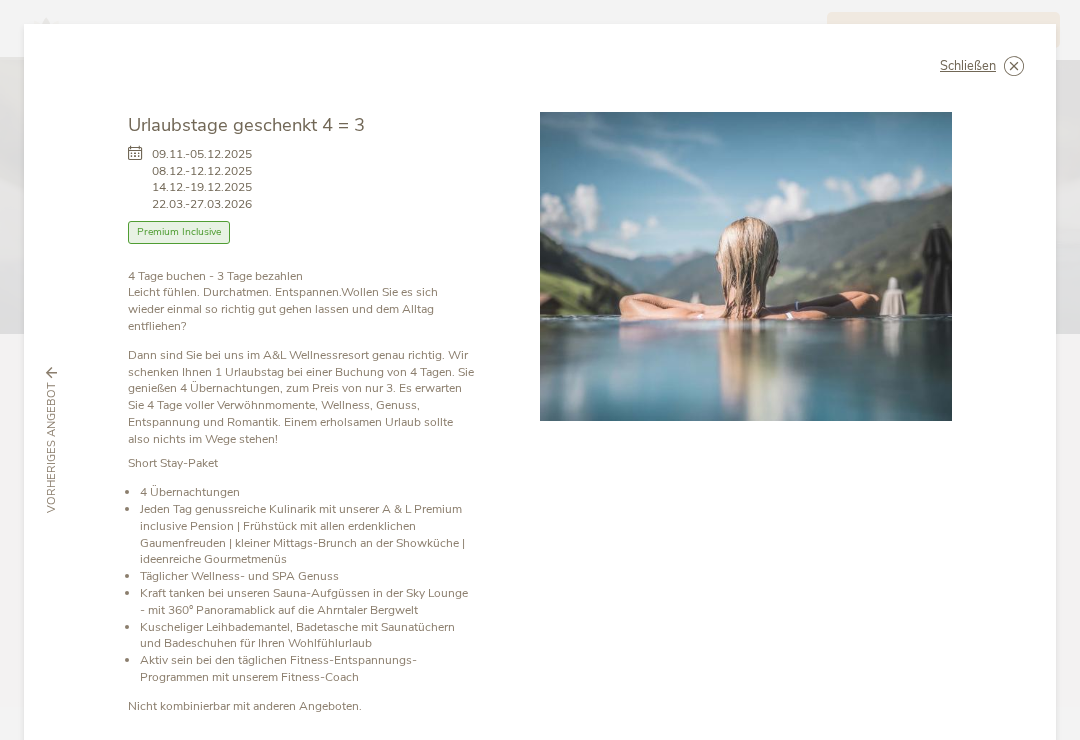 click at bounding box center (0, 0) 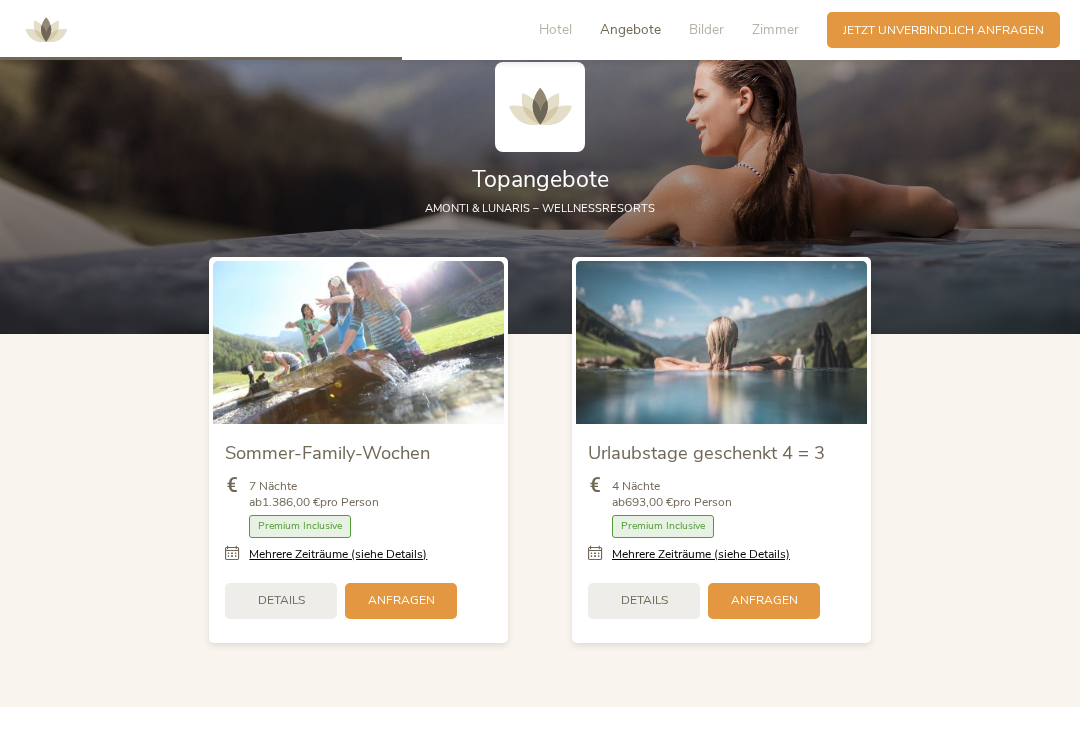 click on "Details" at bounding box center (281, 600) 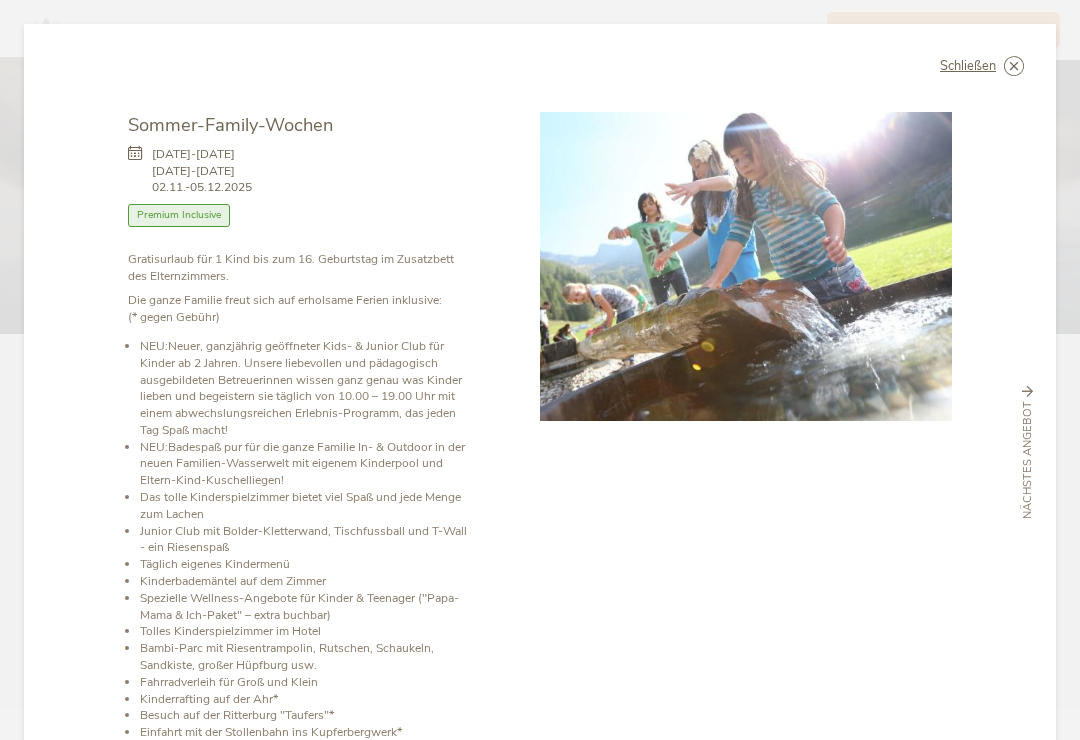 scroll, scrollTop: 0, scrollLeft: 0, axis: both 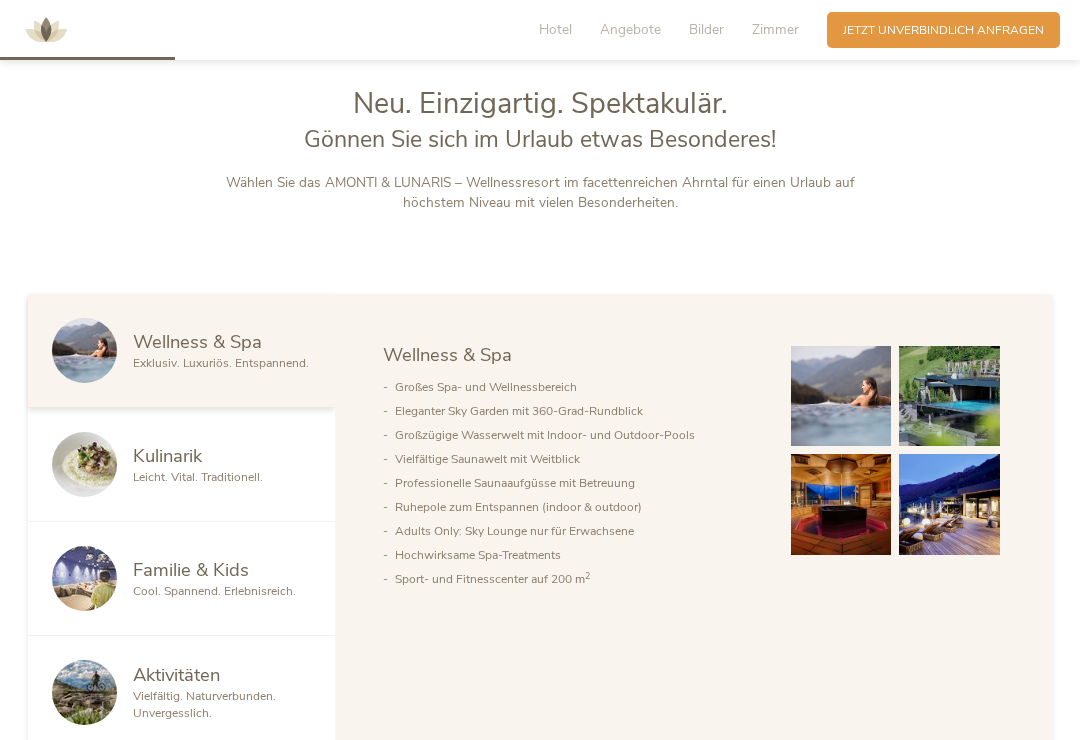 click at bounding box center (841, 396) 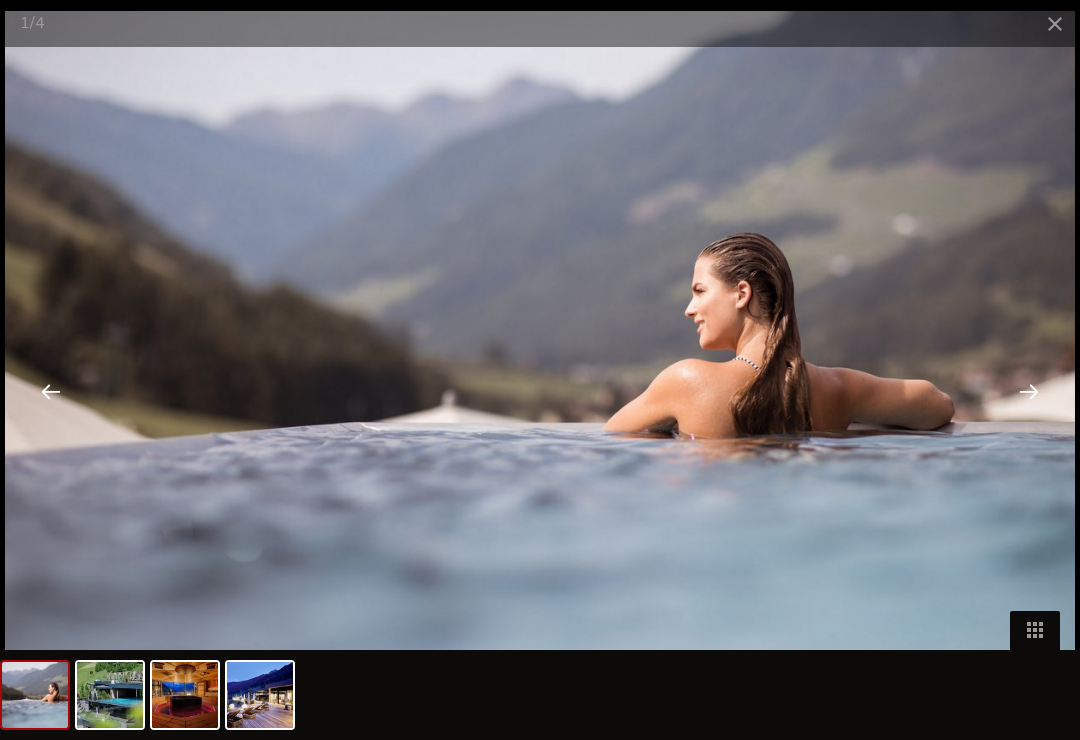 click at bounding box center [1029, 391] 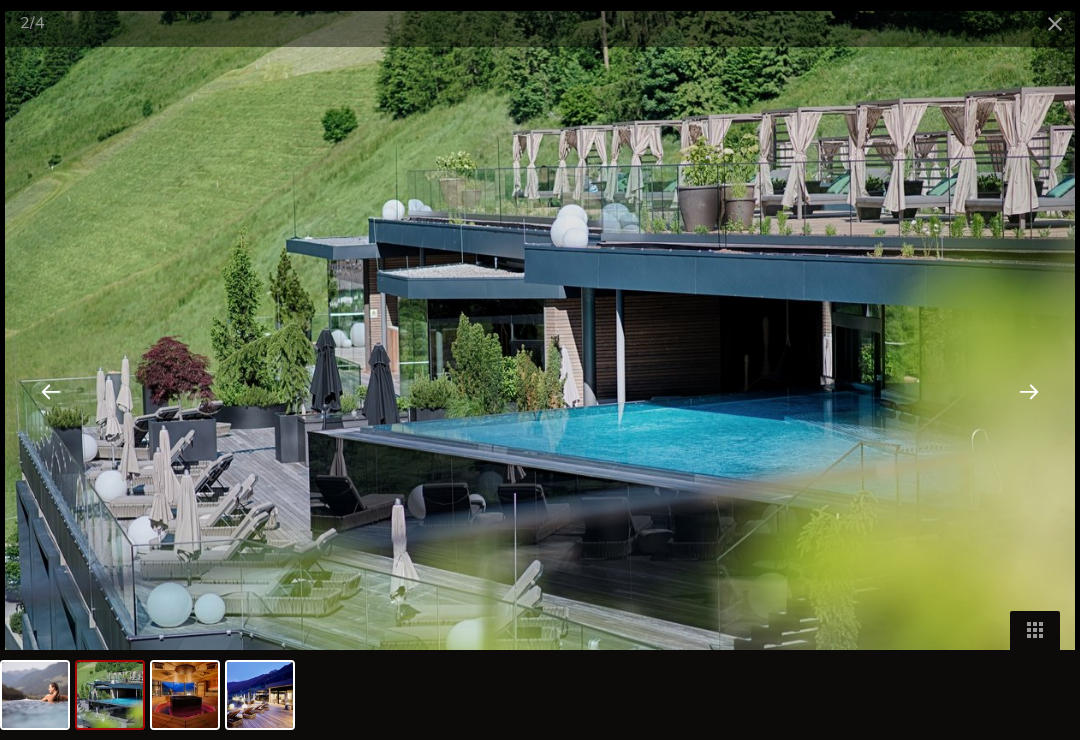 click at bounding box center [1029, 391] 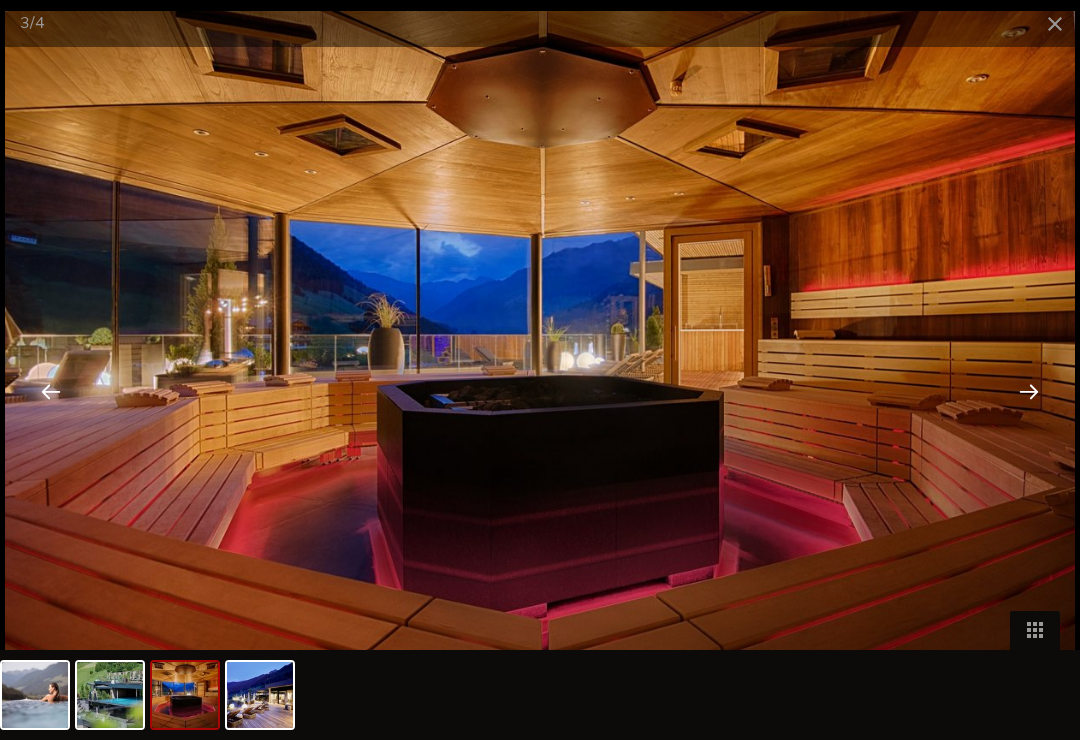 click at bounding box center (1029, 391) 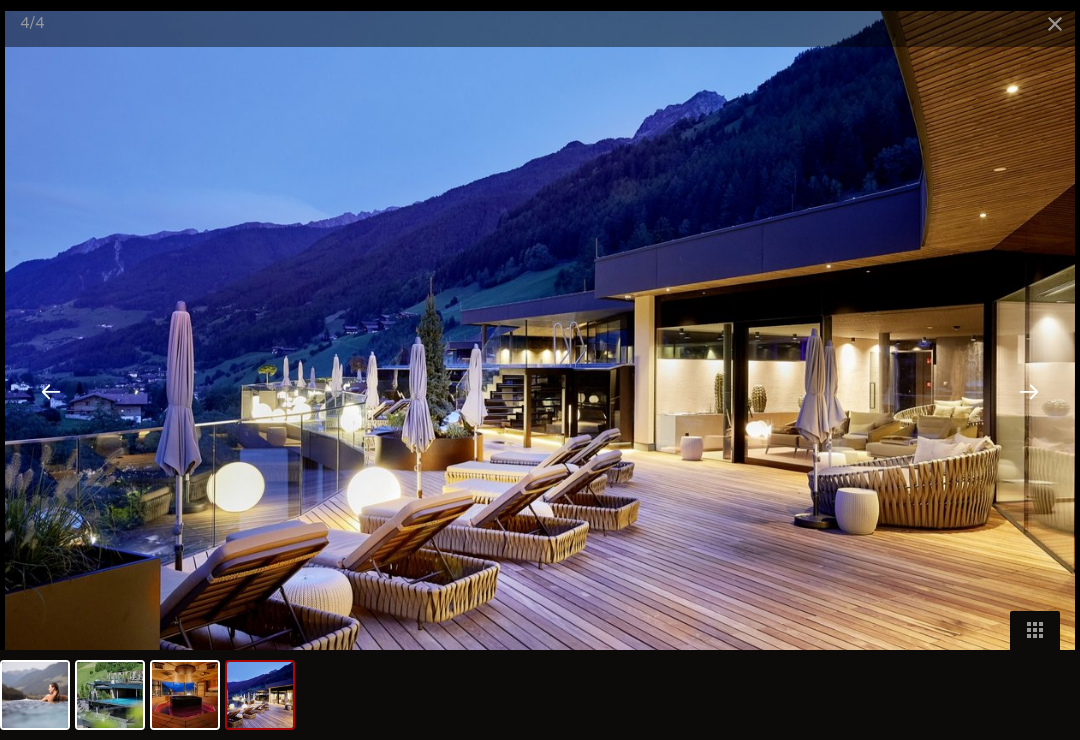 click at bounding box center (1029, 391) 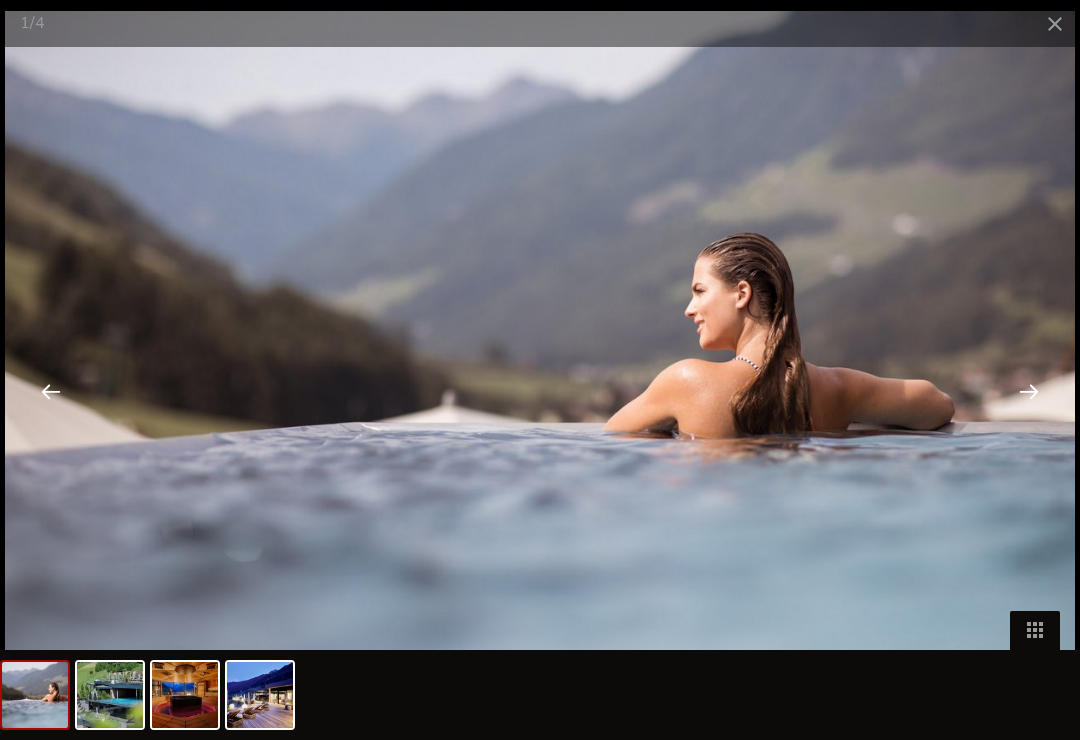 click at bounding box center [1055, 23] 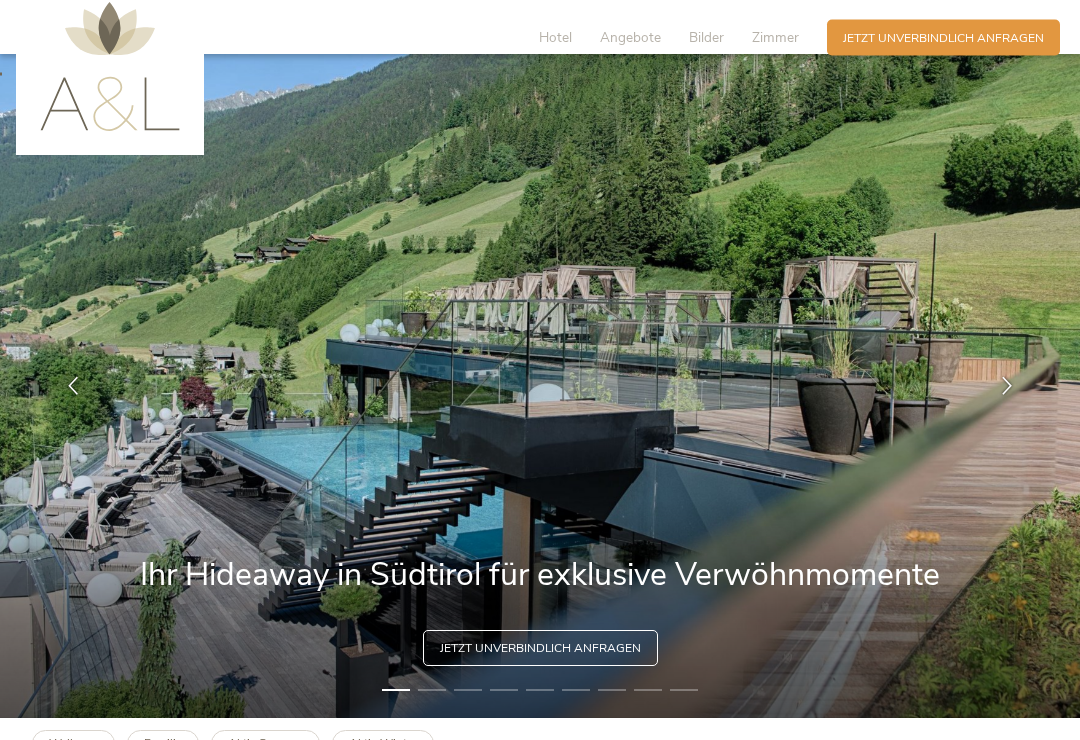 scroll, scrollTop: 0, scrollLeft: 0, axis: both 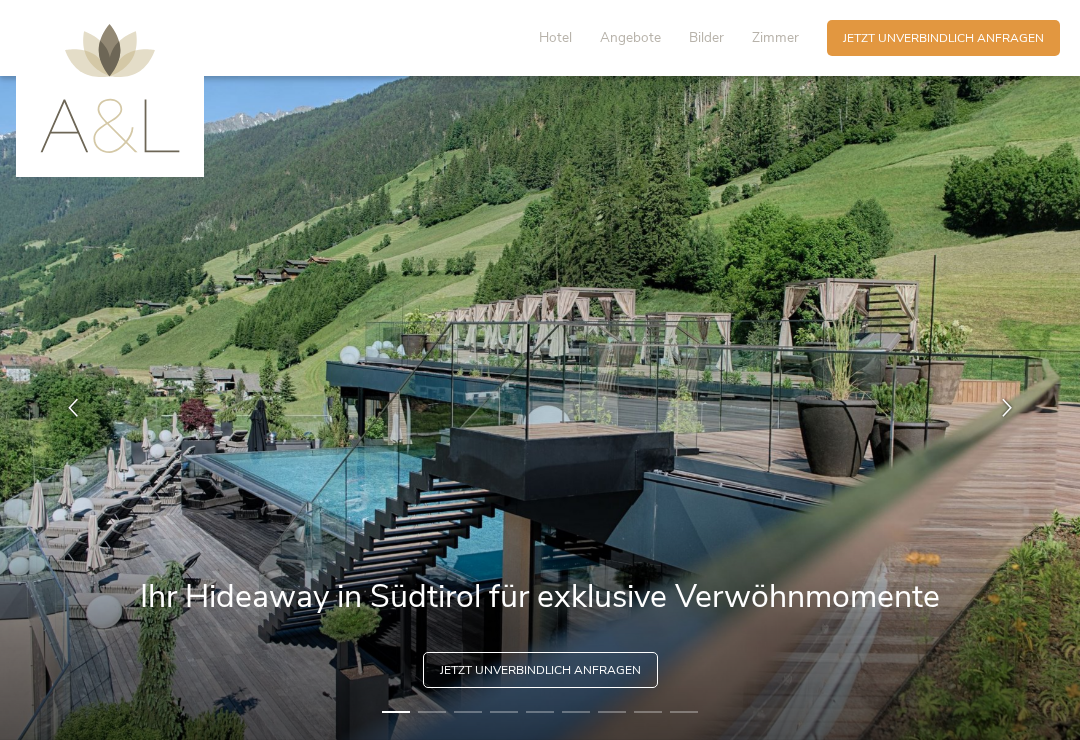 click on "Angebote" at bounding box center [630, 37] 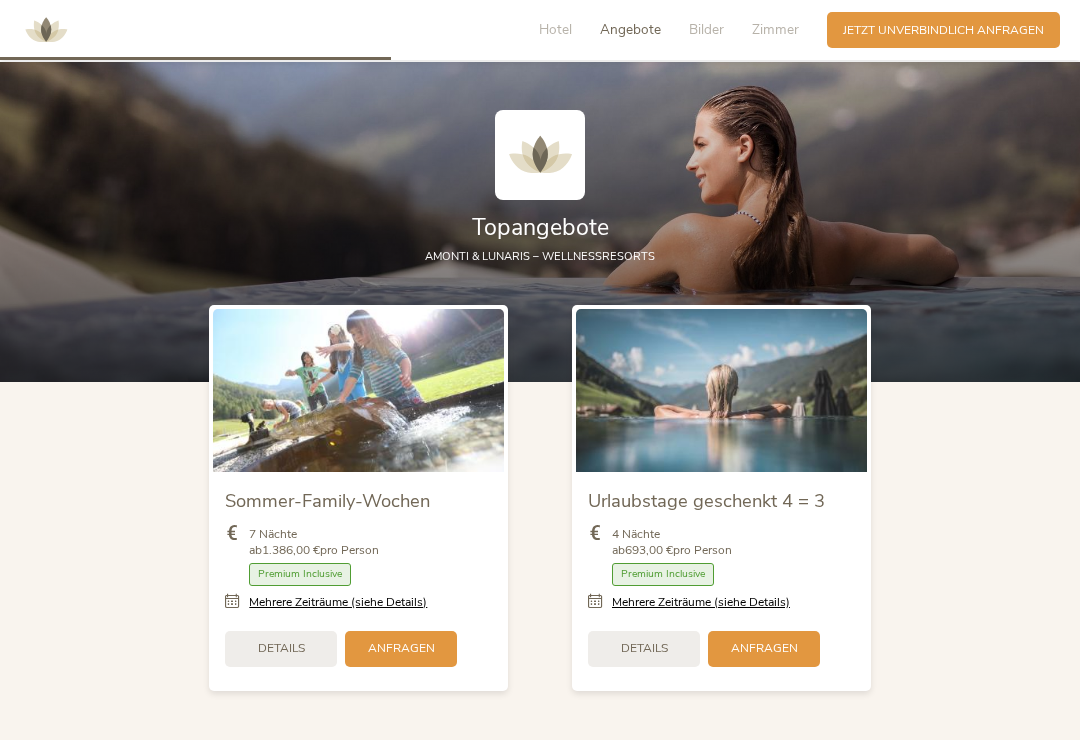scroll, scrollTop: 1815, scrollLeft: 0, axis: vertical 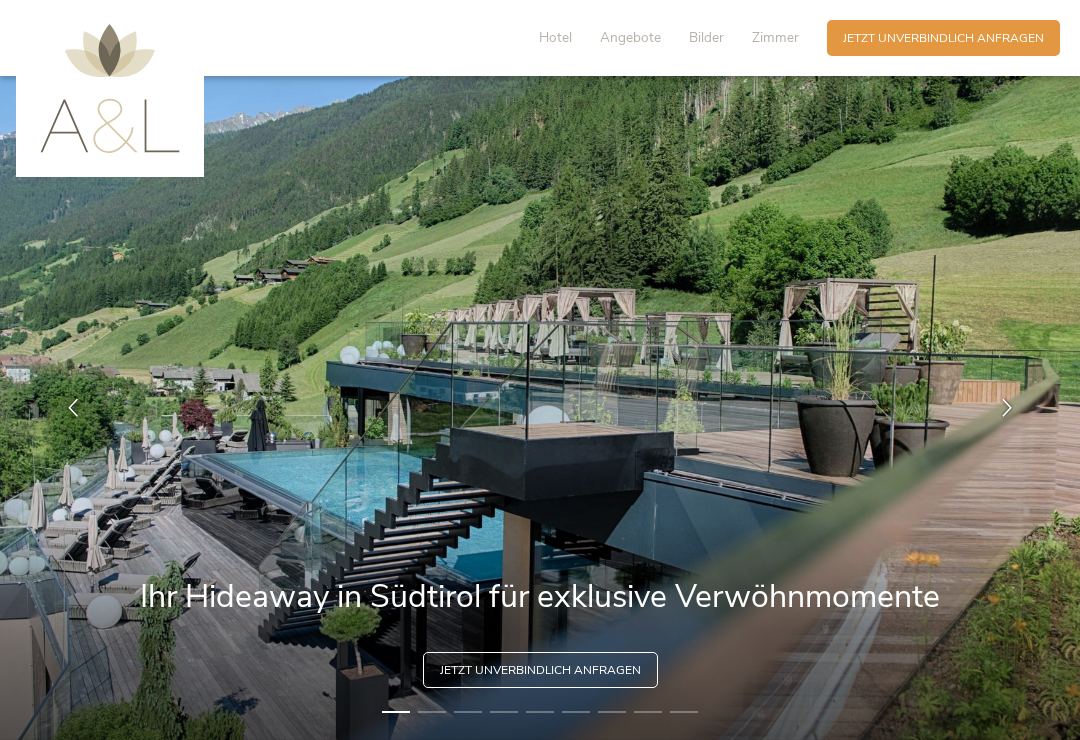 click on "Jetzt unverbindlich anfragen" at bounding box center [943, 38] 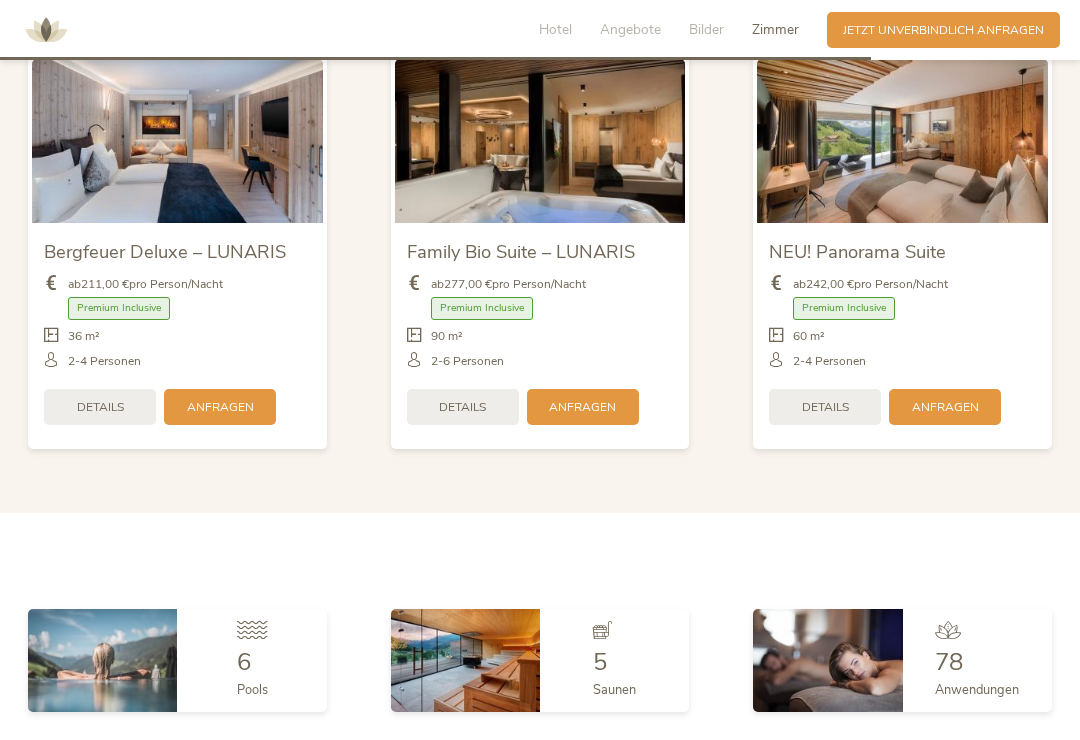 scroll, scrollTop: 4016, scrollLeft: 0, axis: vertical 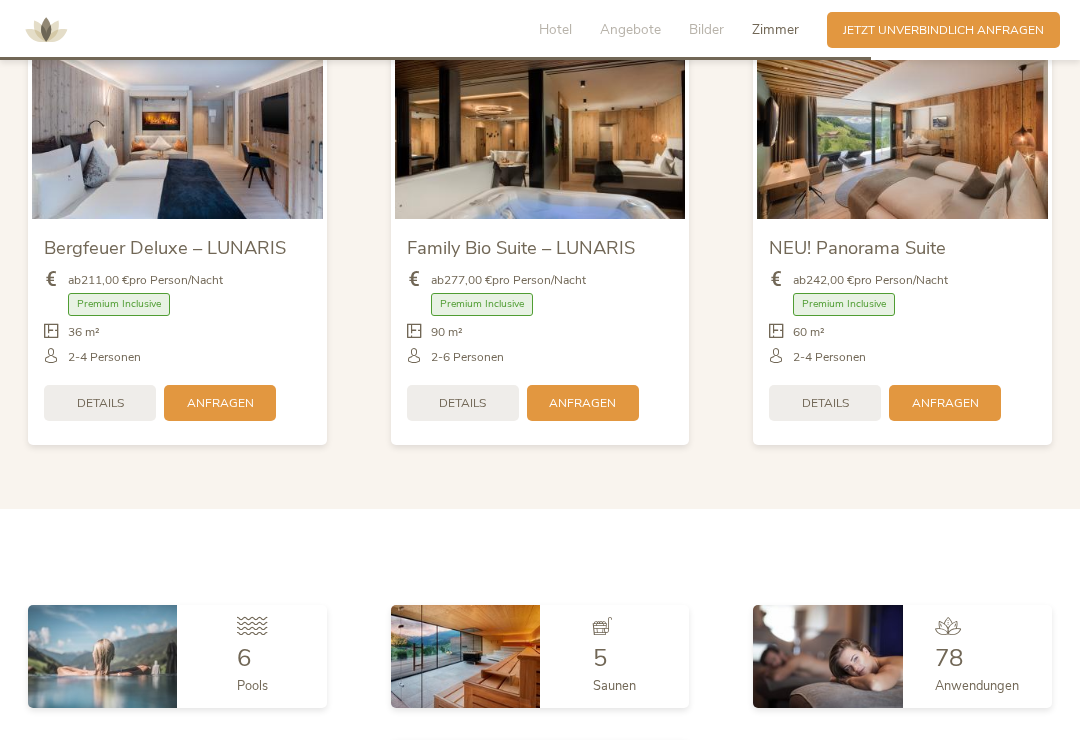 click on "Details" at bounding box center [100, 403] 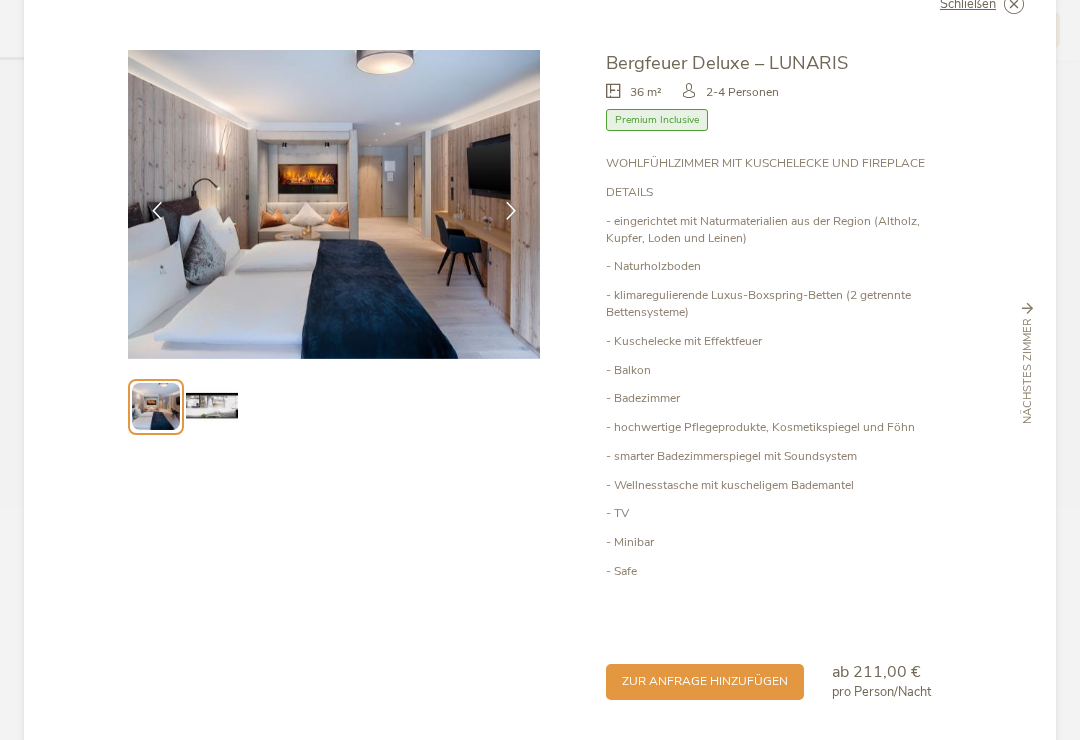 scroll, scrollTop: 61, scrollLeft: 0, axis: vertical 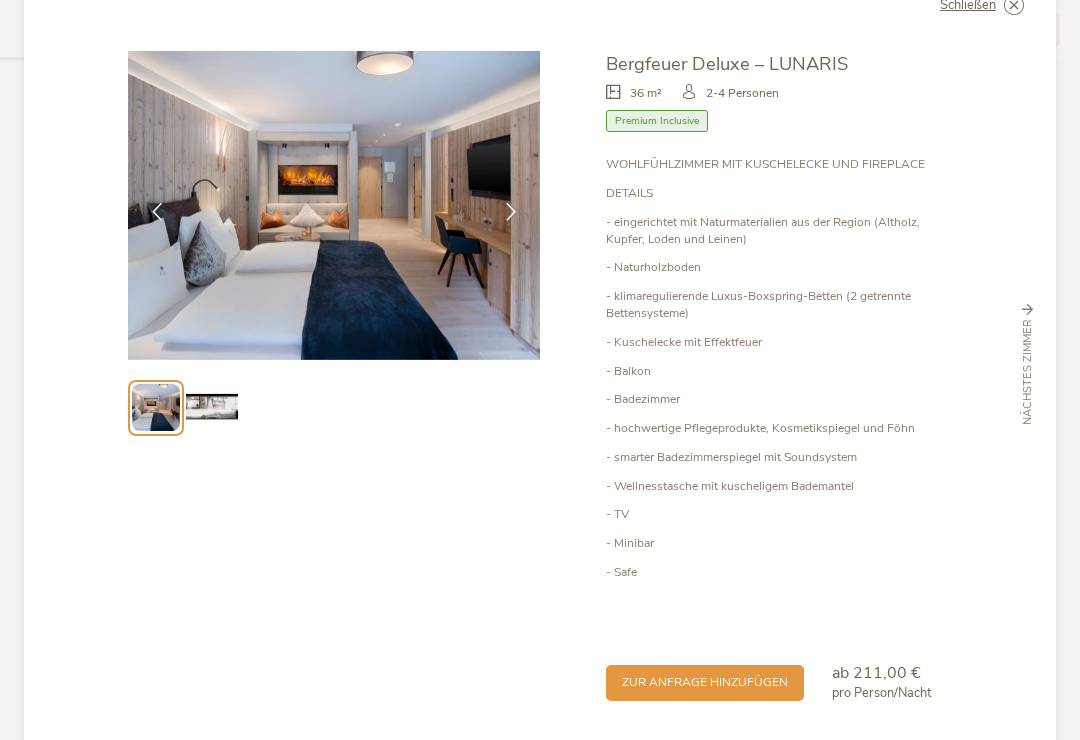 click at bounding box center (211, 407) 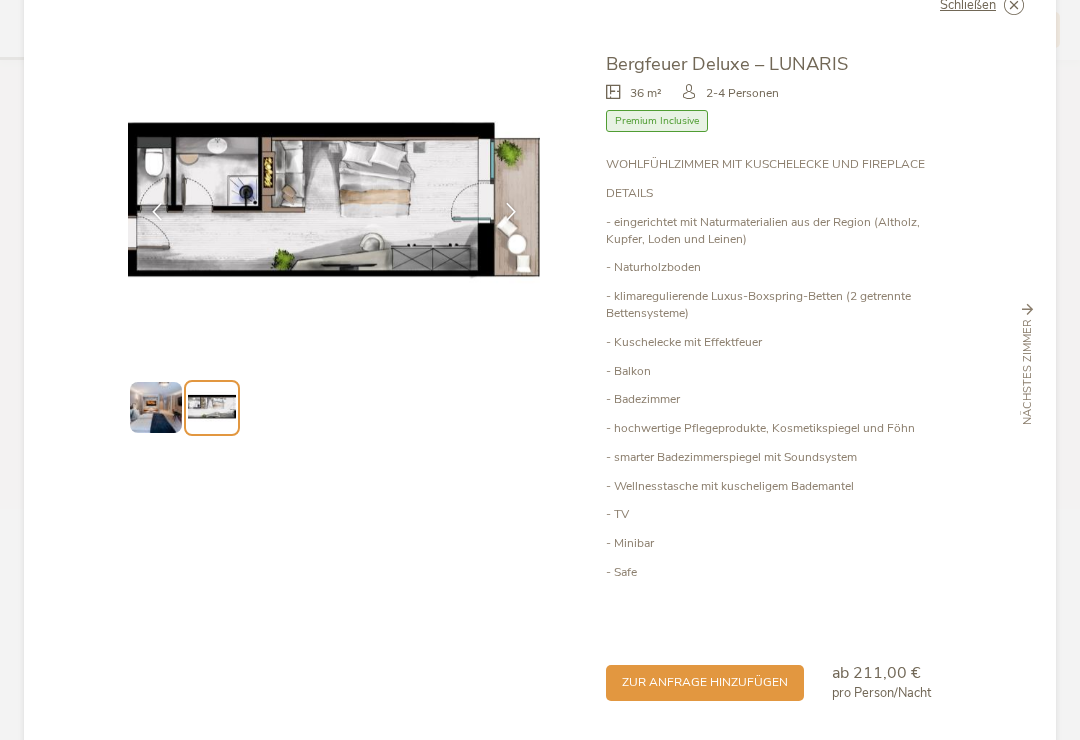 click at bounding box center (155, 407) 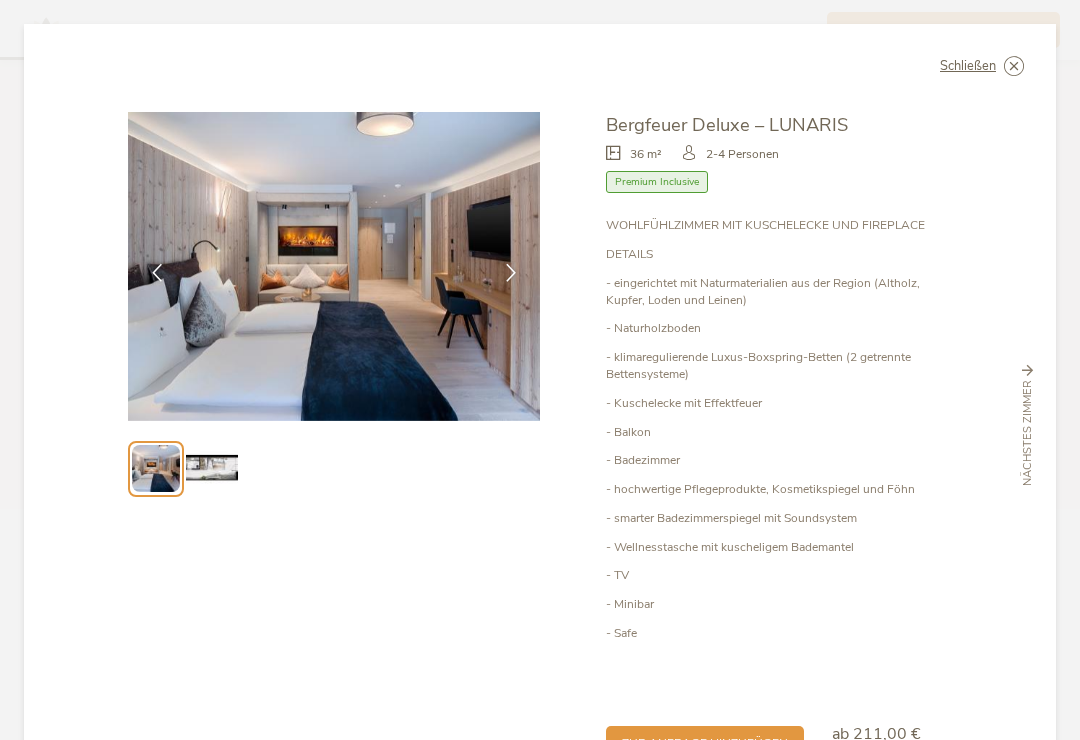 scroll, scrollTop: 0, scrollLeft: 0, axis: both 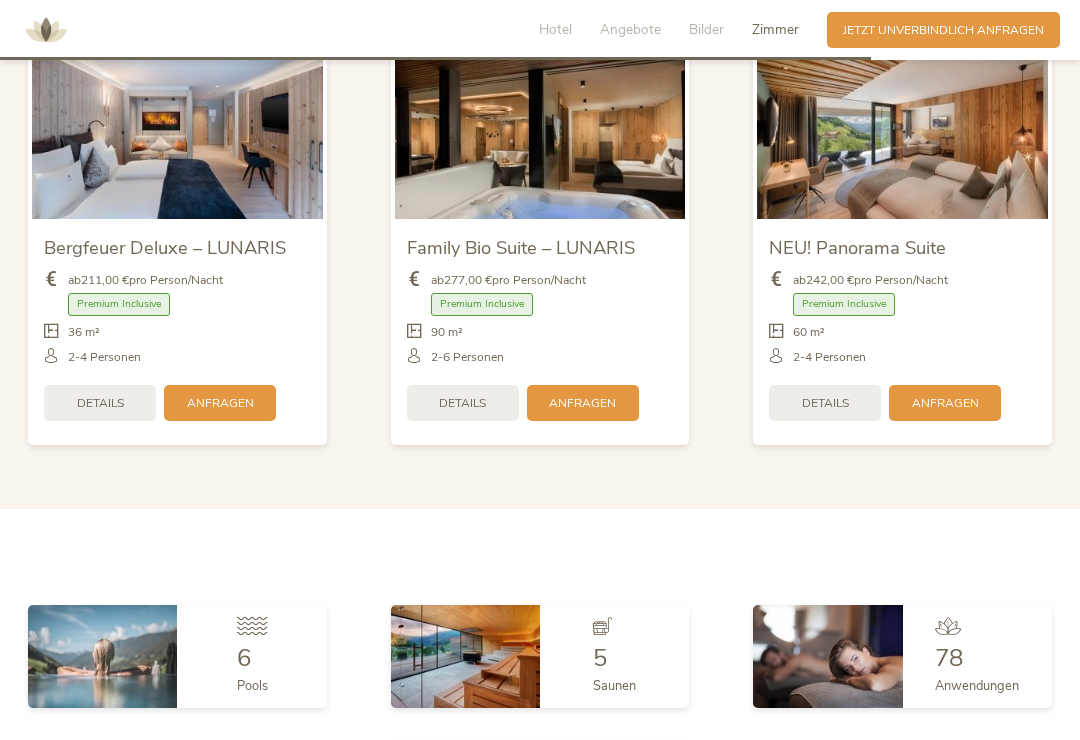 click on "Details" at bounding box center (463, 403) 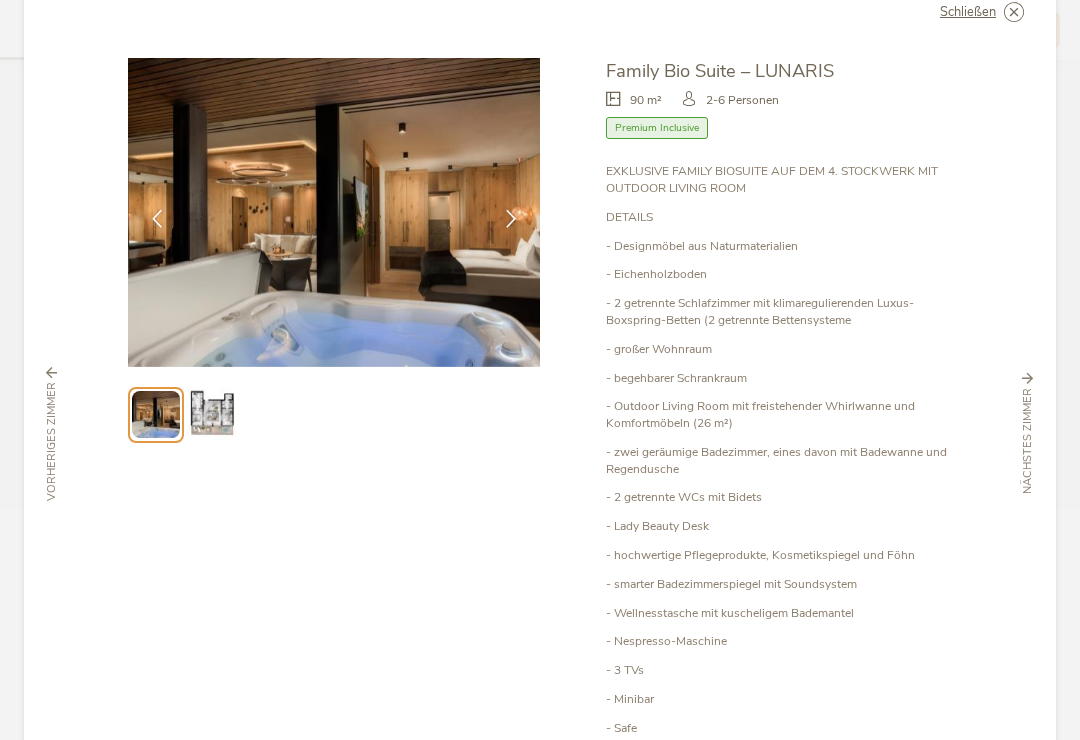 scroll, scrollTop: 2, scrollLeft: 0, axis: vertical 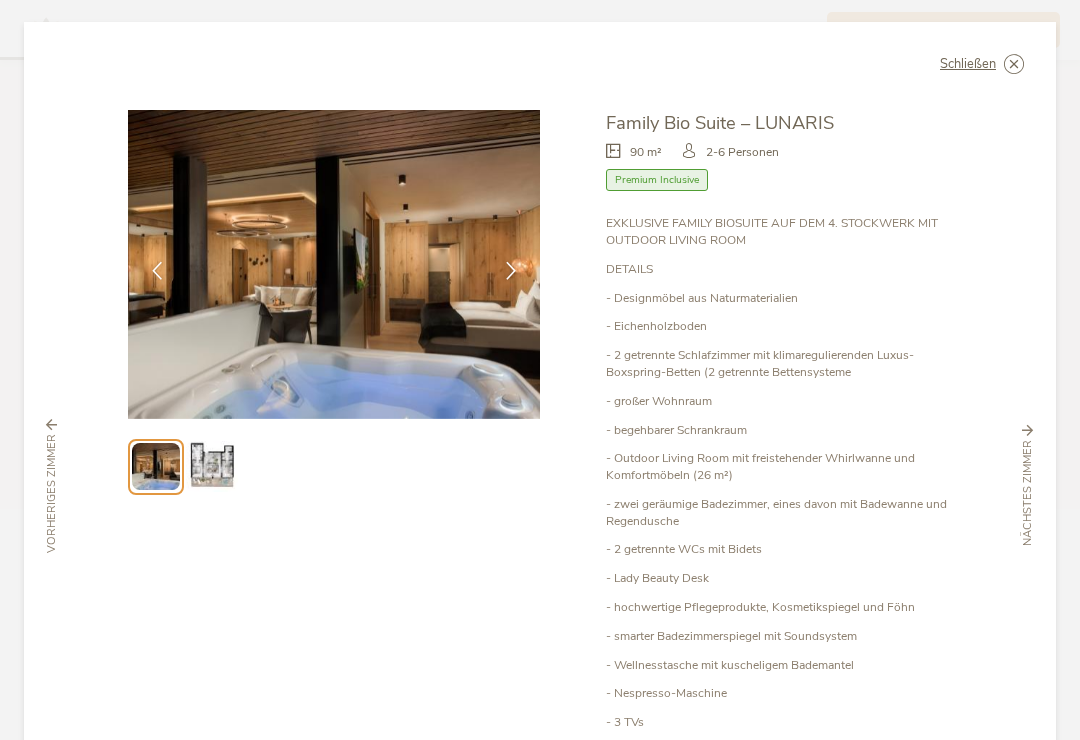 click at bounding box center [211, 466] 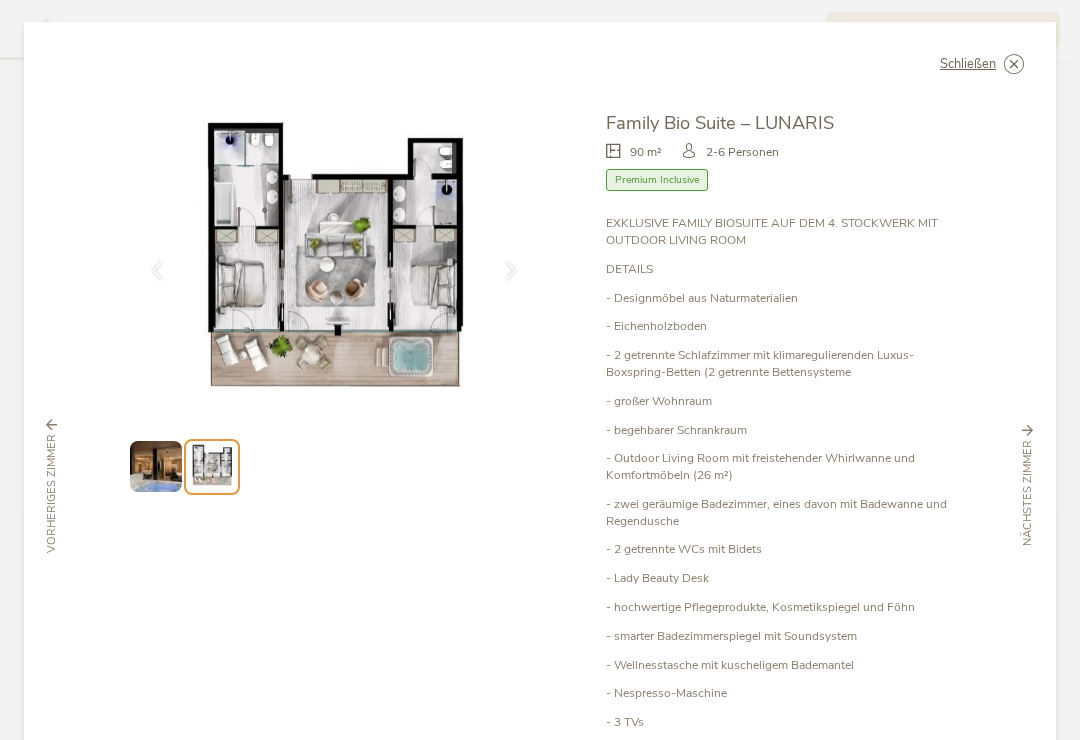 click on "Schließen" at bounding box center [968, 64] 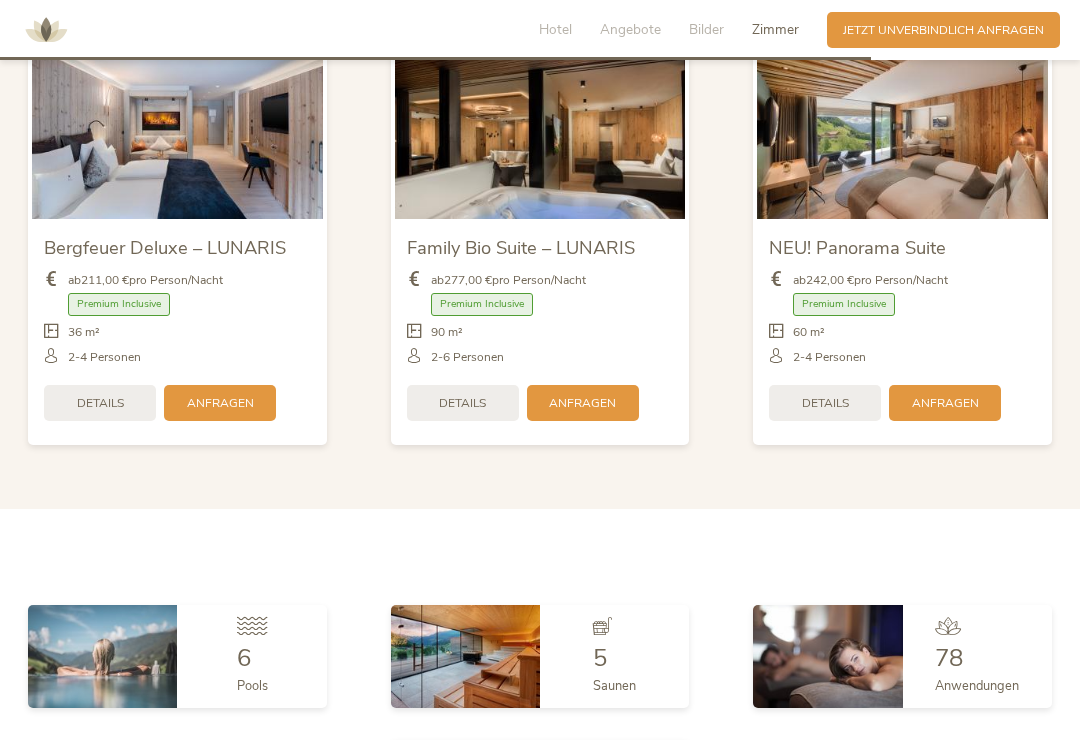 click on "NEU! Panorama Suite" at bounding box center [857, 247] 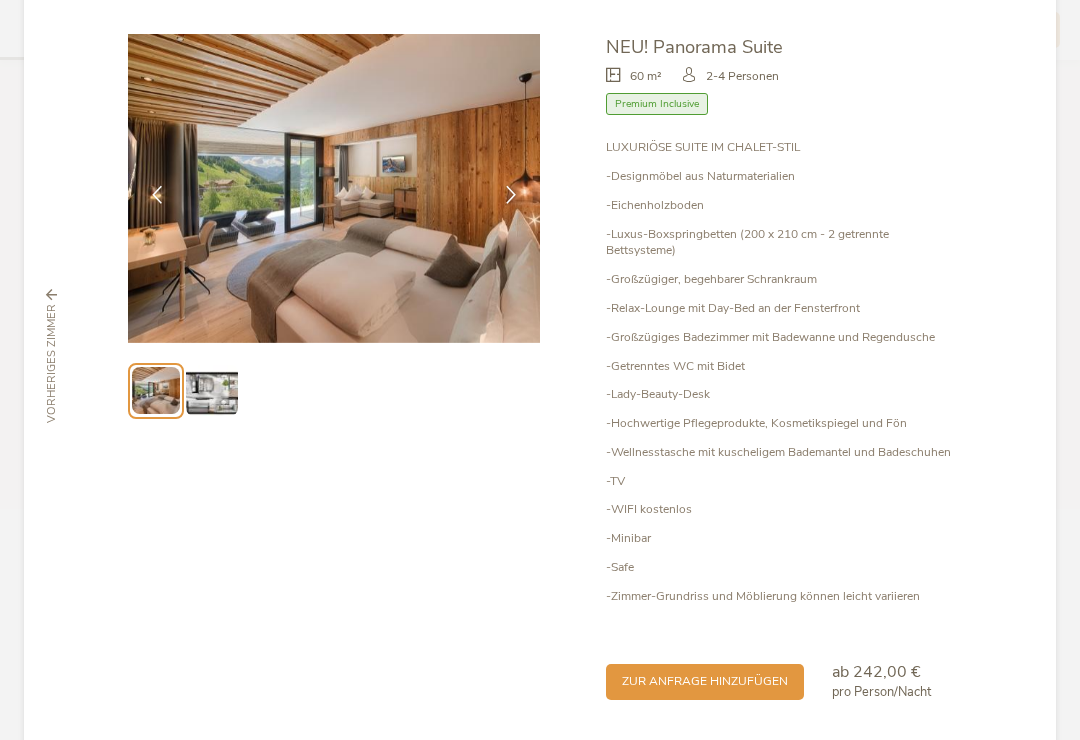 scroll, scrollTop: 77, scrollLeft: 0, axis: vertical 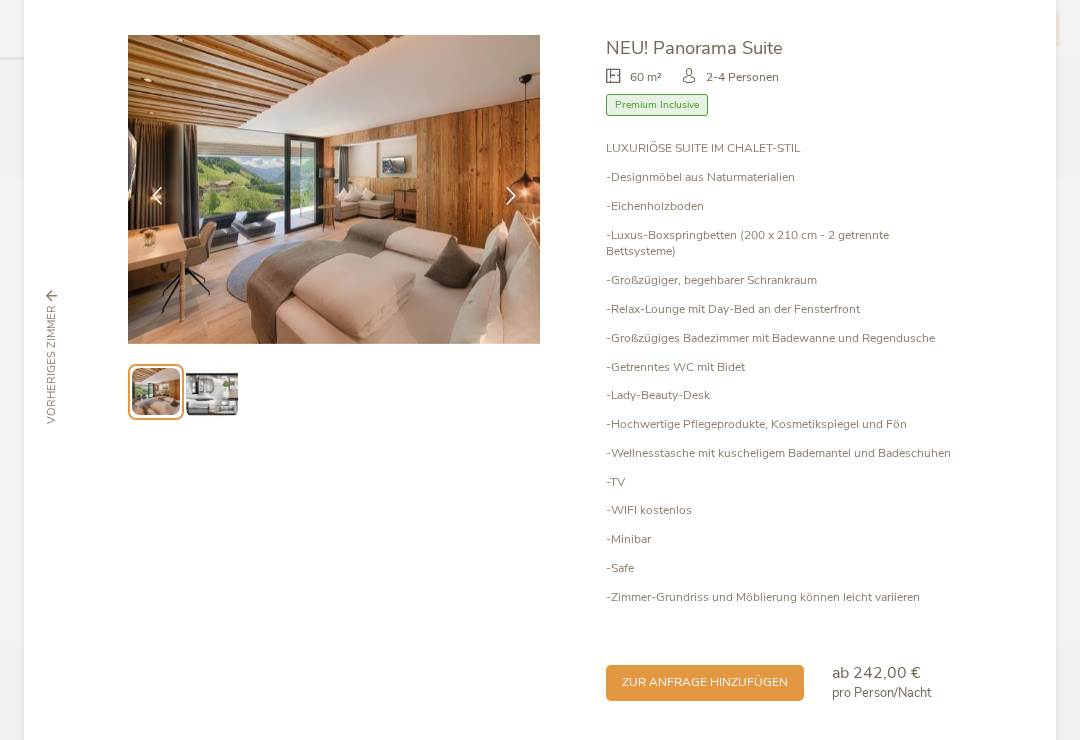 click at bounding box center (211, 391) 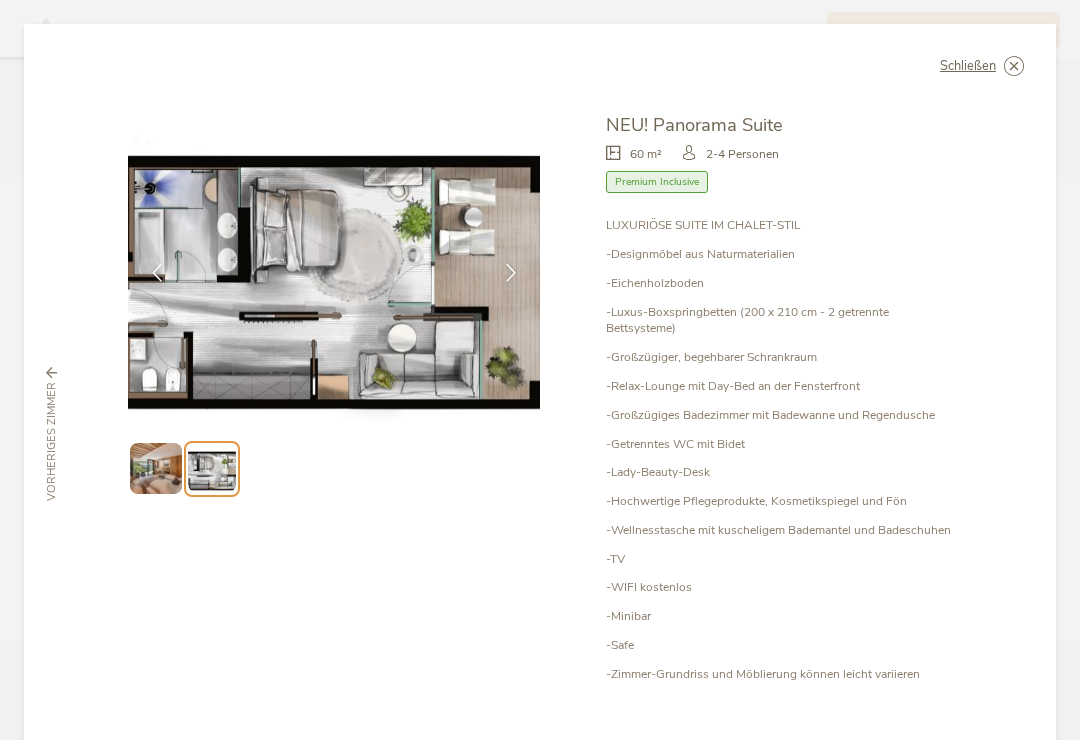 scroll, scrollTop: 0, scrollLeft: 0, axis: both 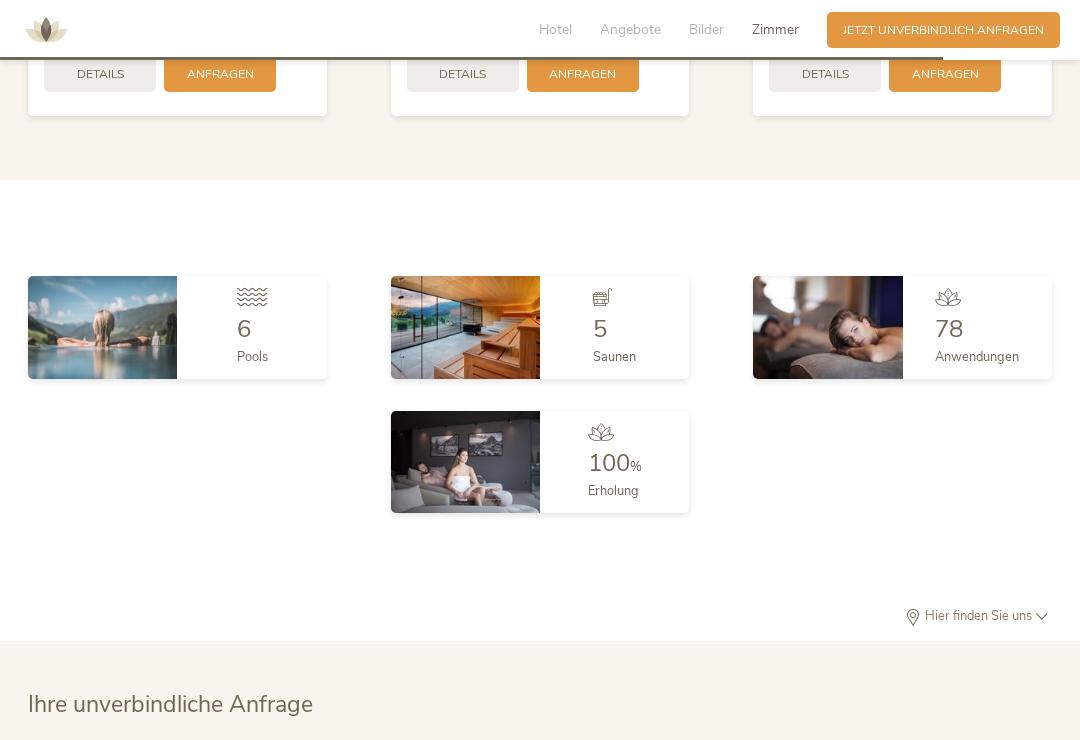 click at bounding box center (102, 327) 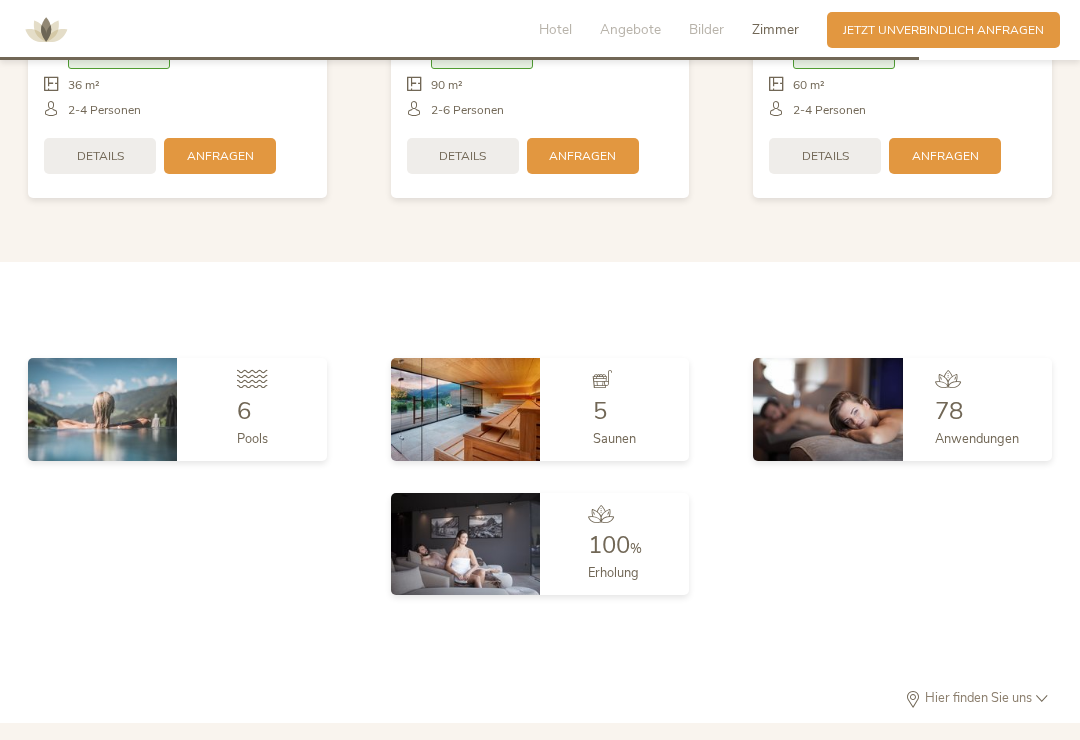 scroll, scrollTop: 4262, scrollLeft: 0, axis: vertical 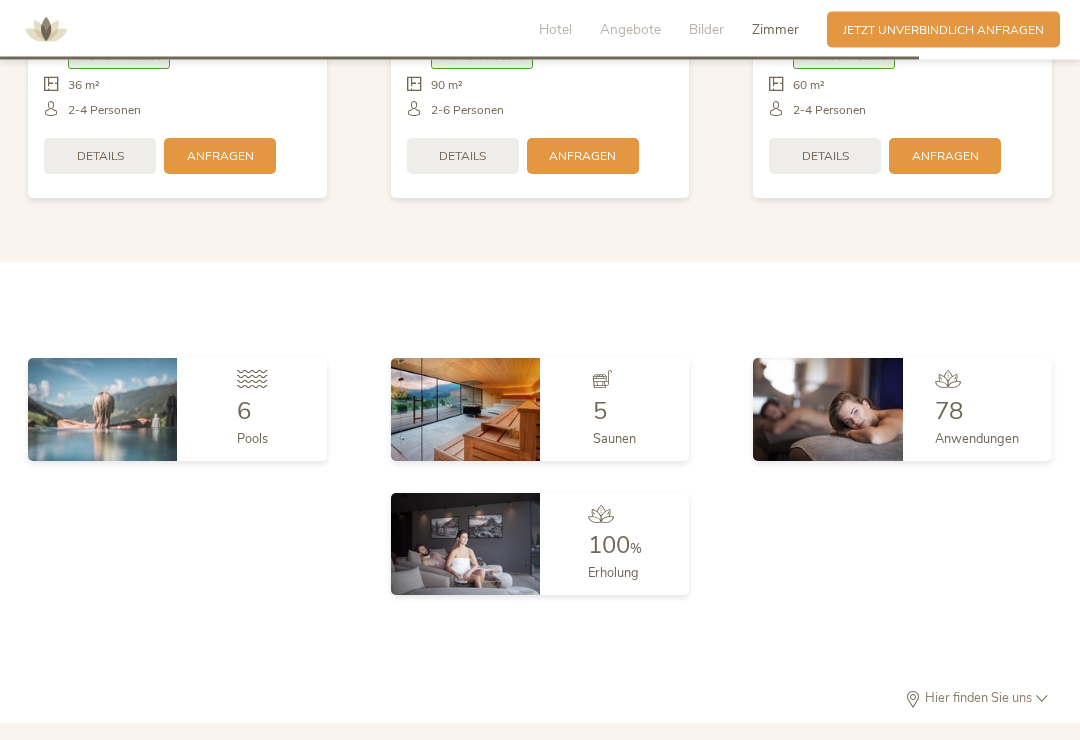 click on "6" at bounding box center [252, 412] 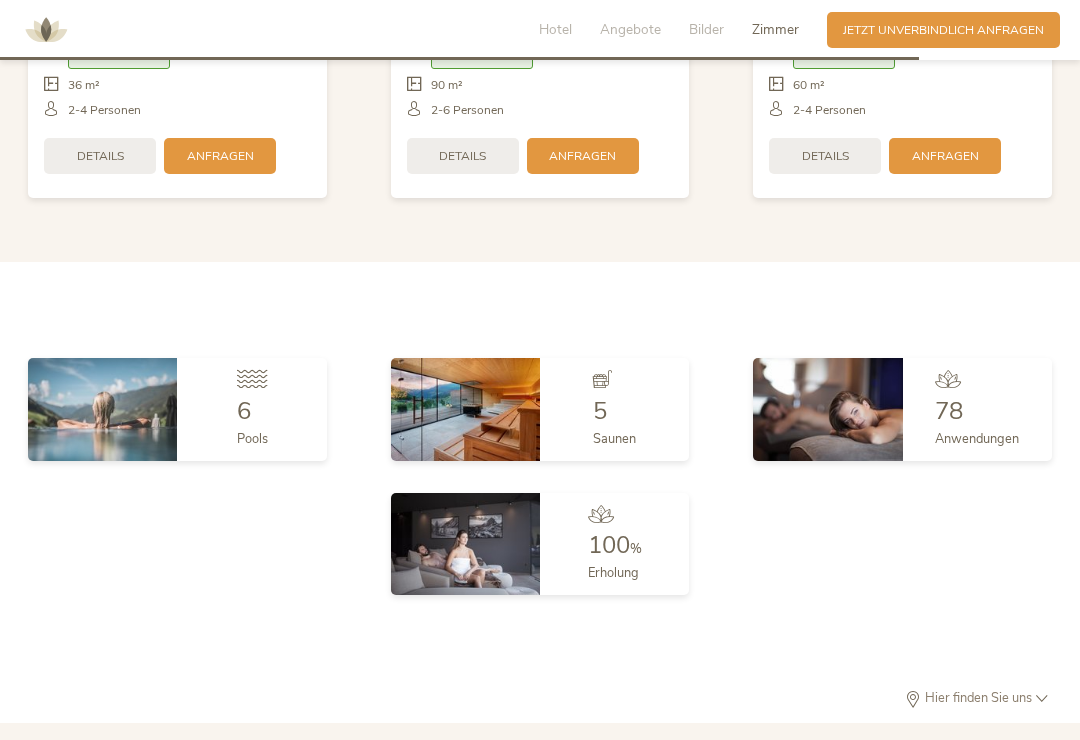 click on "5" at bounding box center [614, 411] 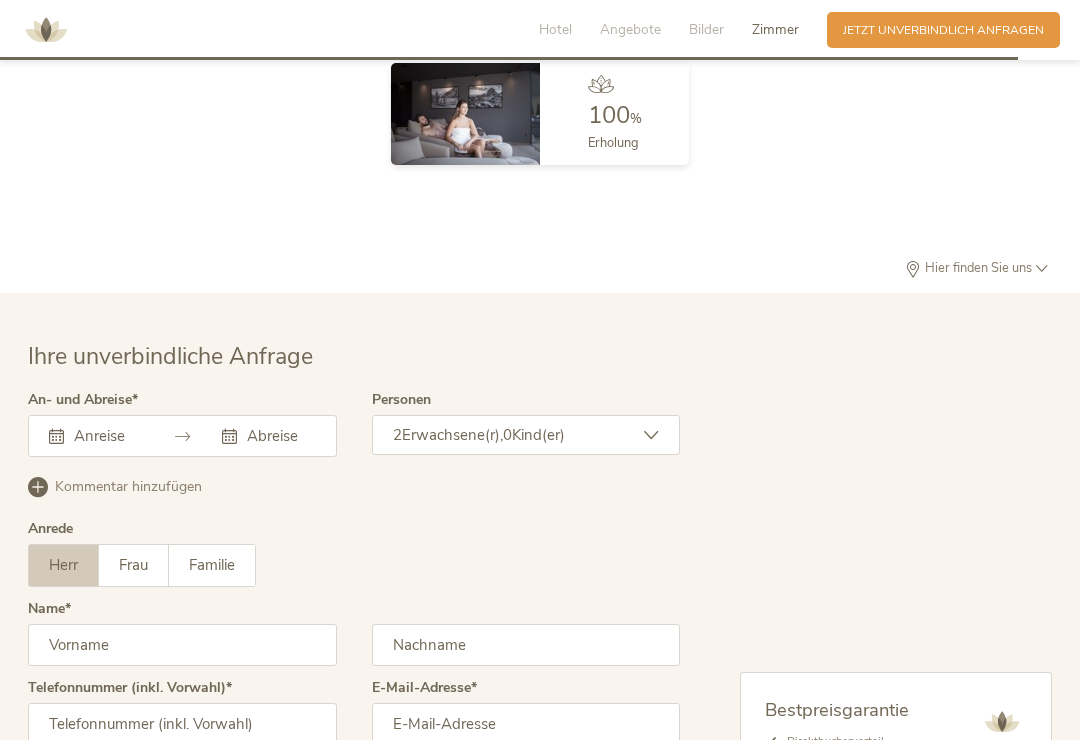 scroll, scrollTop: 4694, scrollLeft: 0, axis: vertical 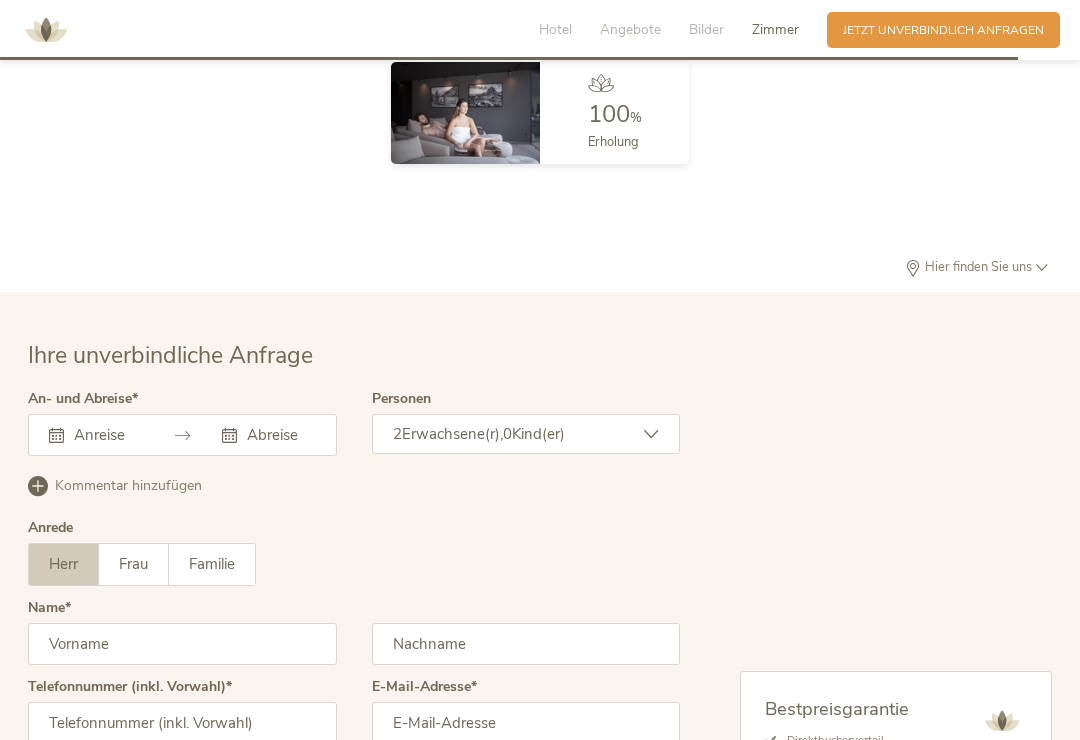 click on "Hotel Angebote Bilder Zimmer Anfragen Jetzt unverbindlich anfragen Amonti Lunaris 1 2 3 4 5 6 7 8 9 Ihr Hideaway in [REGION] für exklusive Verwöhnmomente Jetzt unverbindlich anfragen Wellness  Familie  Aktiv Sommer  Aktiv Winter  Neu. Einzigartig. Spektakulär. Gönnen Sie sich im Urlaub etwas Besonderes! Wählen Sie das AMONTI & LUNARIS – Wellnessresort im facettenreichen [REGION] für einen Urlaub auf höchstem Niveau mit vielen Besonderheiten. Wellness & Spa Exklusiv. Luxuriös. Entspannend. Kulinarik Leicht. Vital. Traditionell. Familie & Kids Cool. Spannend. Erlebnisreich. Aktivitäten Vielfältig. Naturverbunden. Unvergesslich. Wellness & Spa Kulinarik Familie & Kids Aktivitäten Wellness & Spa Großes Spa- und Wellnessbereich Eleganter Sky Garden mit 360-Grad-Rundblick Großzügige Wasserwelt mit Indoor- und Outdoor-Pools Vielfältige Saunawelt mit Weitblick Professionelle Saunaaufgüsse mit Betreuung Ruhepole zum Entspannen (indoor & outdoor) Adults Only: Sky Lounge nur für Erwachsene 2 Kulinarik" at bounding box center (540, -1828) 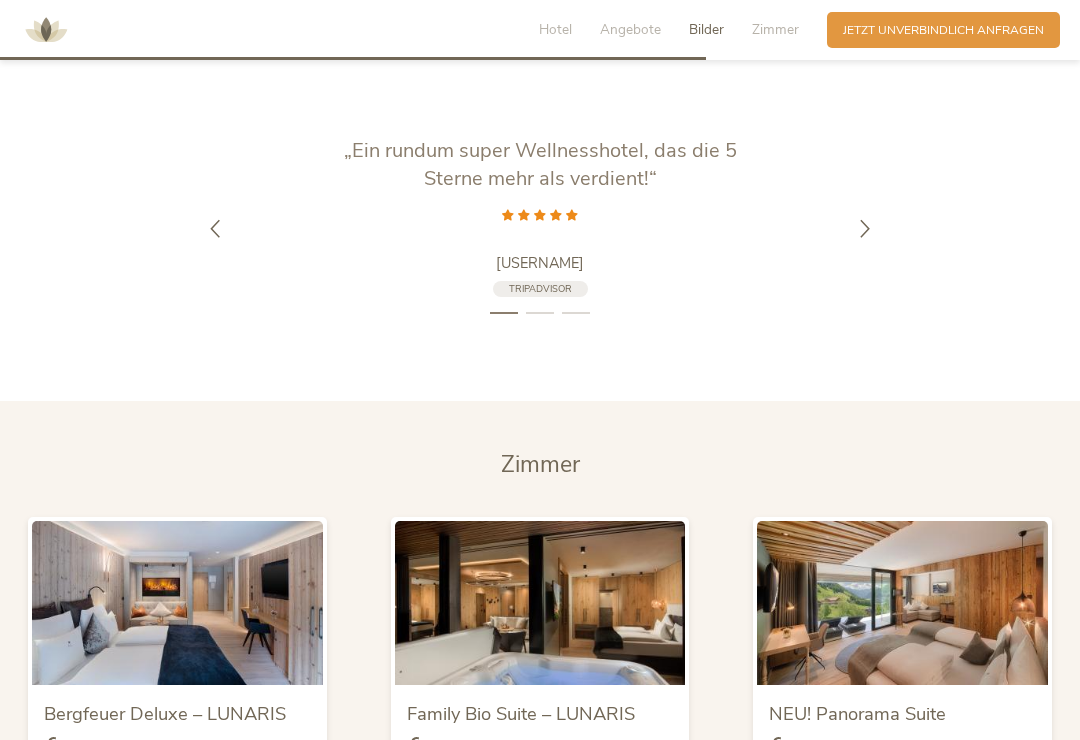 scroll, scrollTop: 3549, scrollLeft: 0, axis: vertical 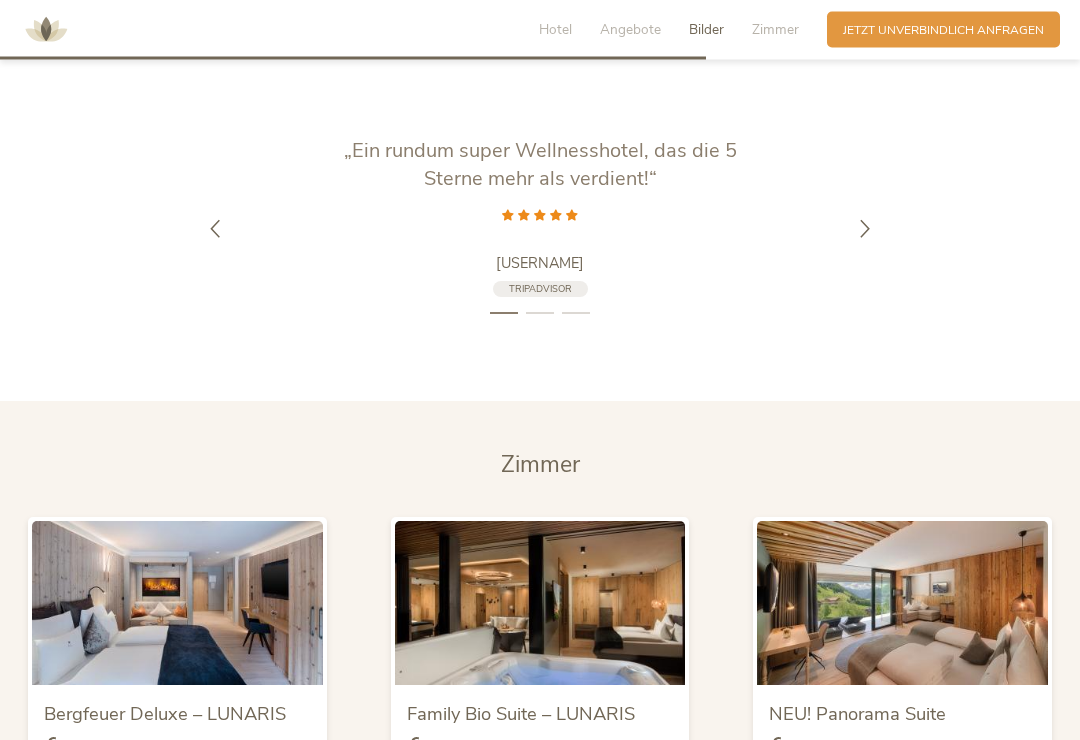 click on "Bilder" at bounding box center [706, 29] 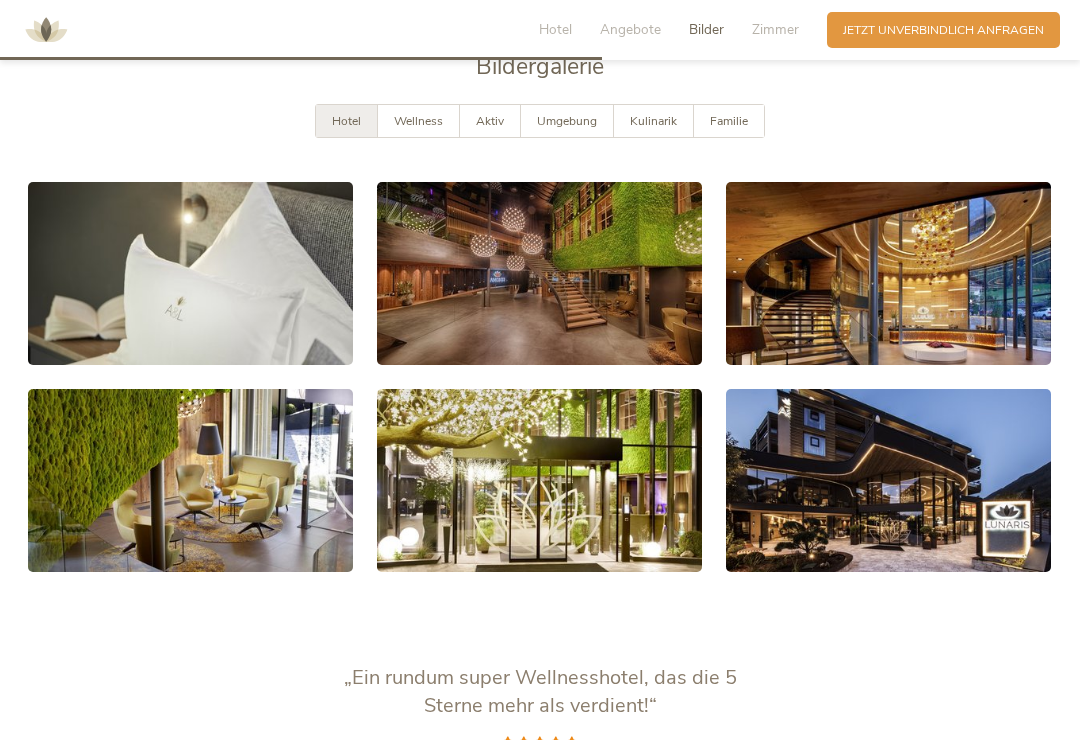 scroll, scrollTop: 3018, scrollLeft: 0, axis: vertical 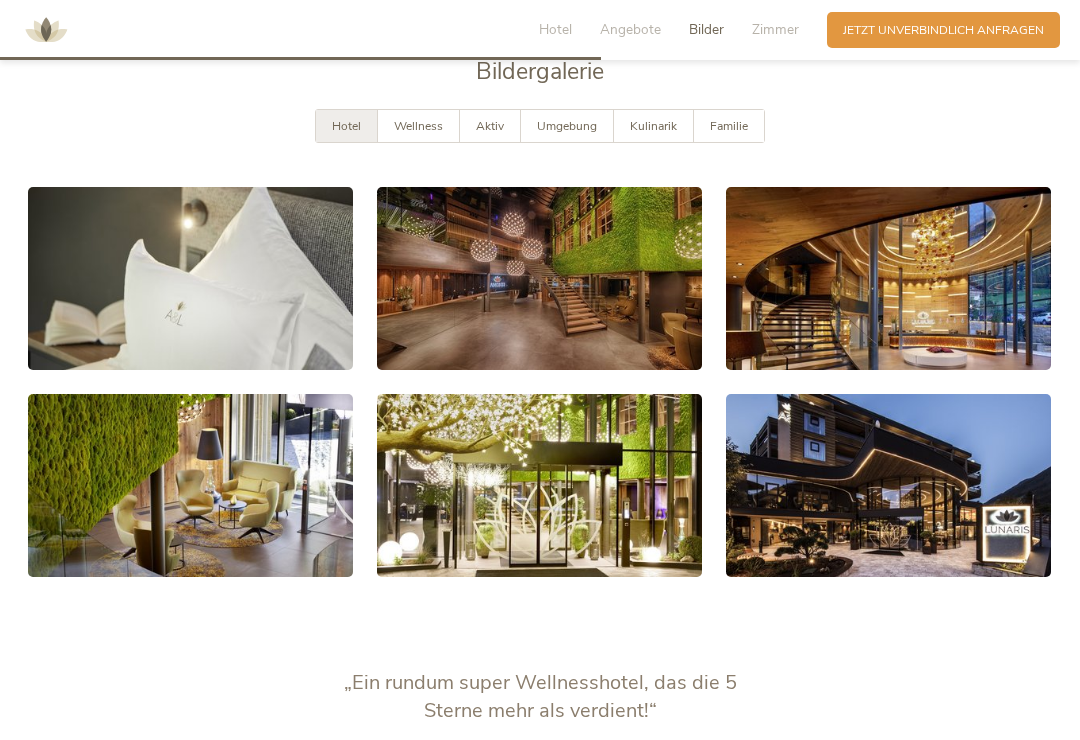 click at bounding box center [190, 278] 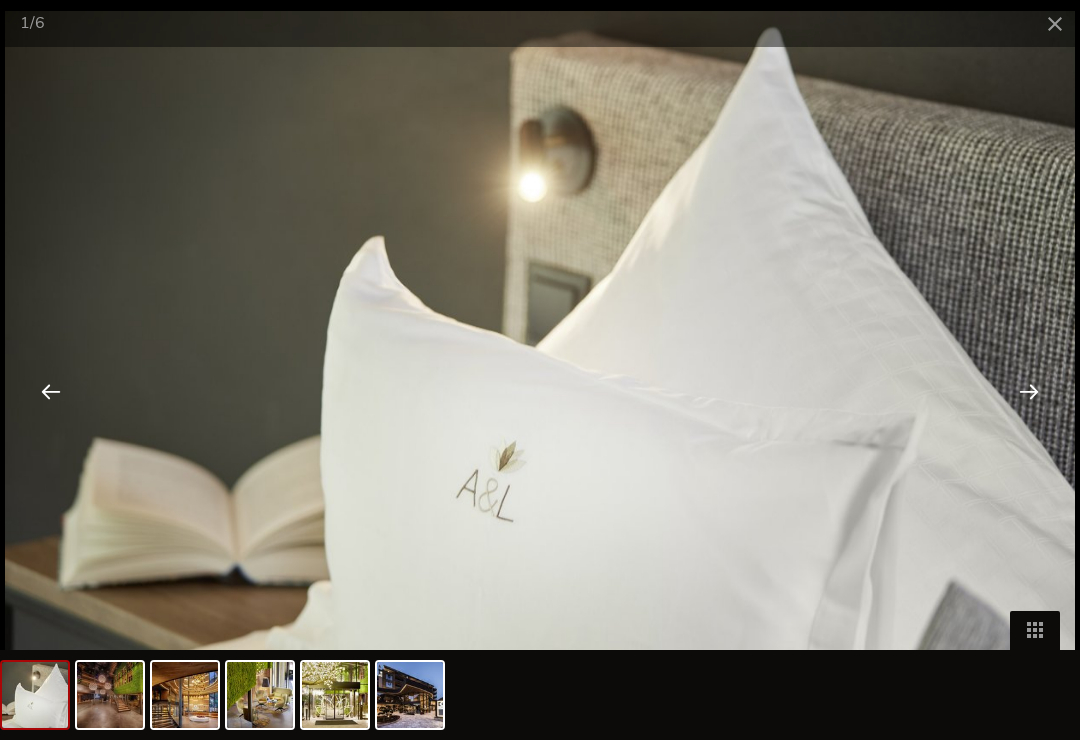 click at bounding box center [1029, 391] 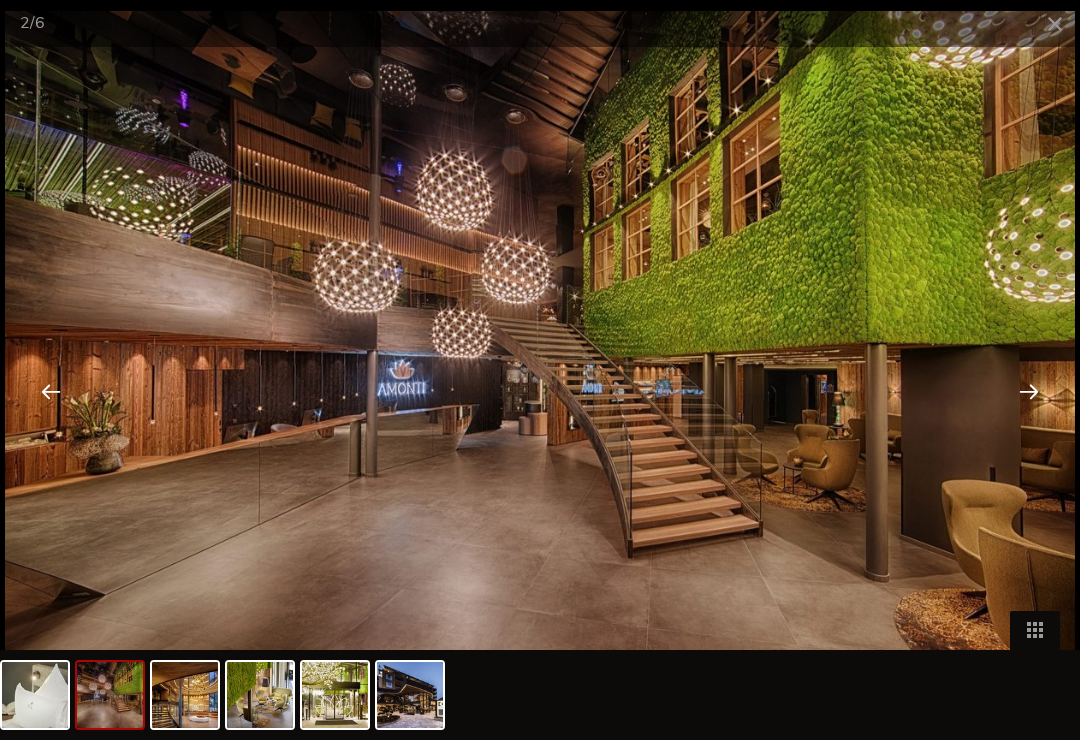 click at bounding box center (1029, 391) 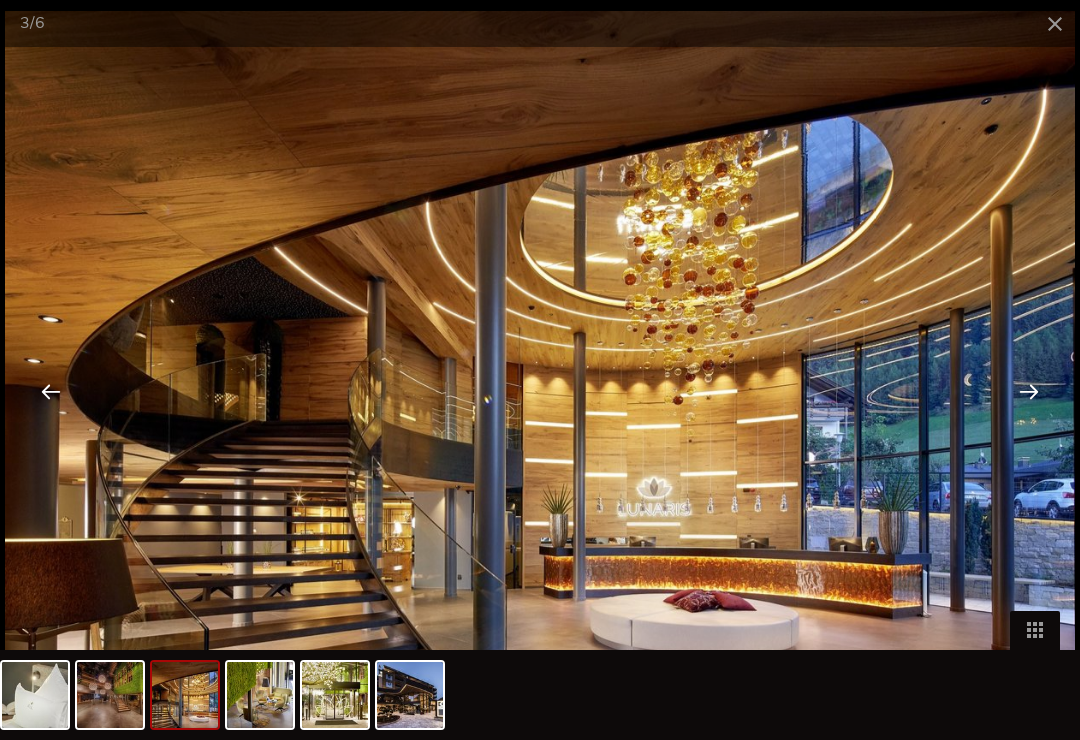 click at bounding box center (1029, 391) 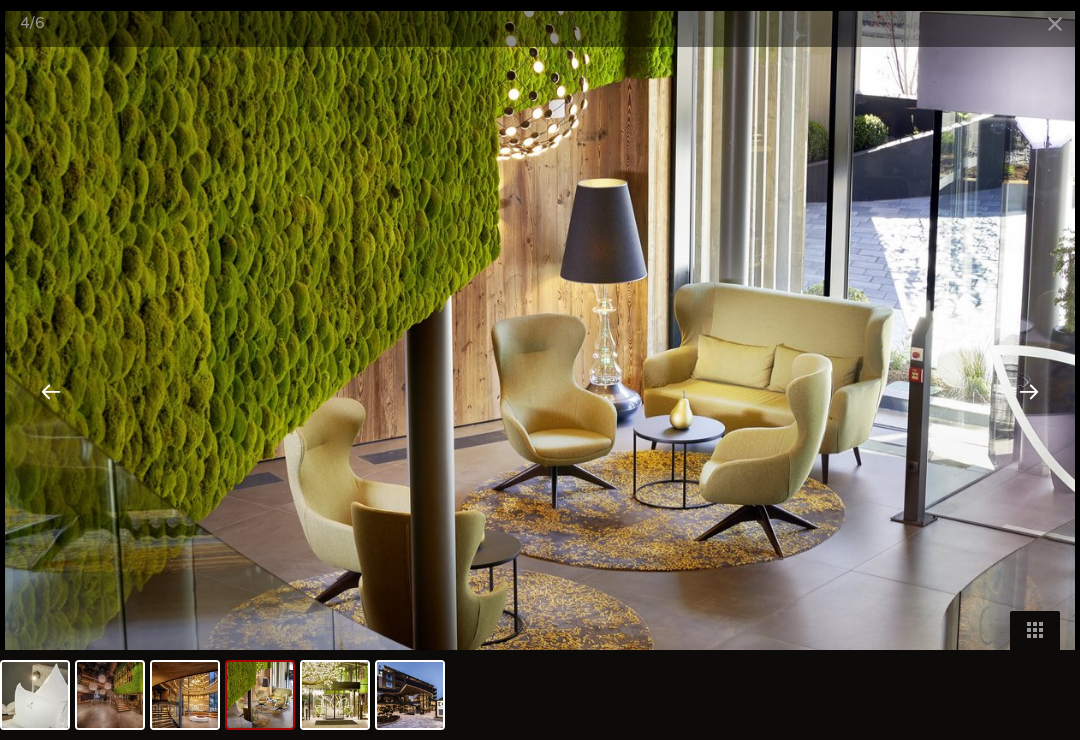click at bounding box center [1029, 391] 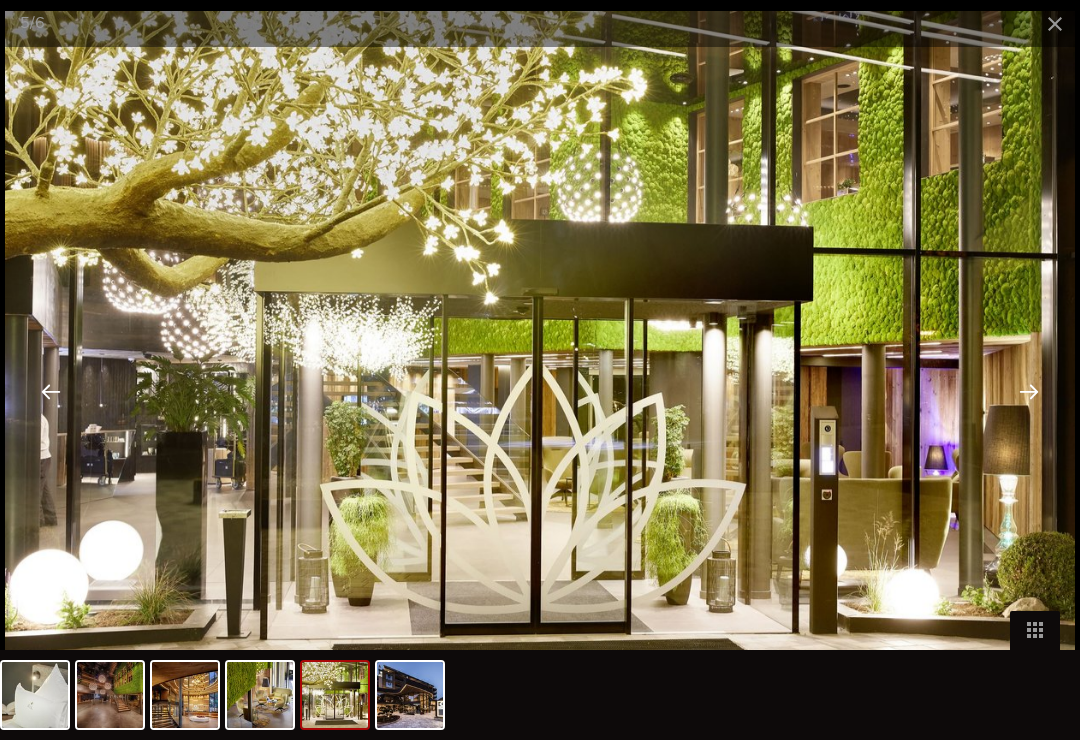 click at bounding box center (1029, 391) 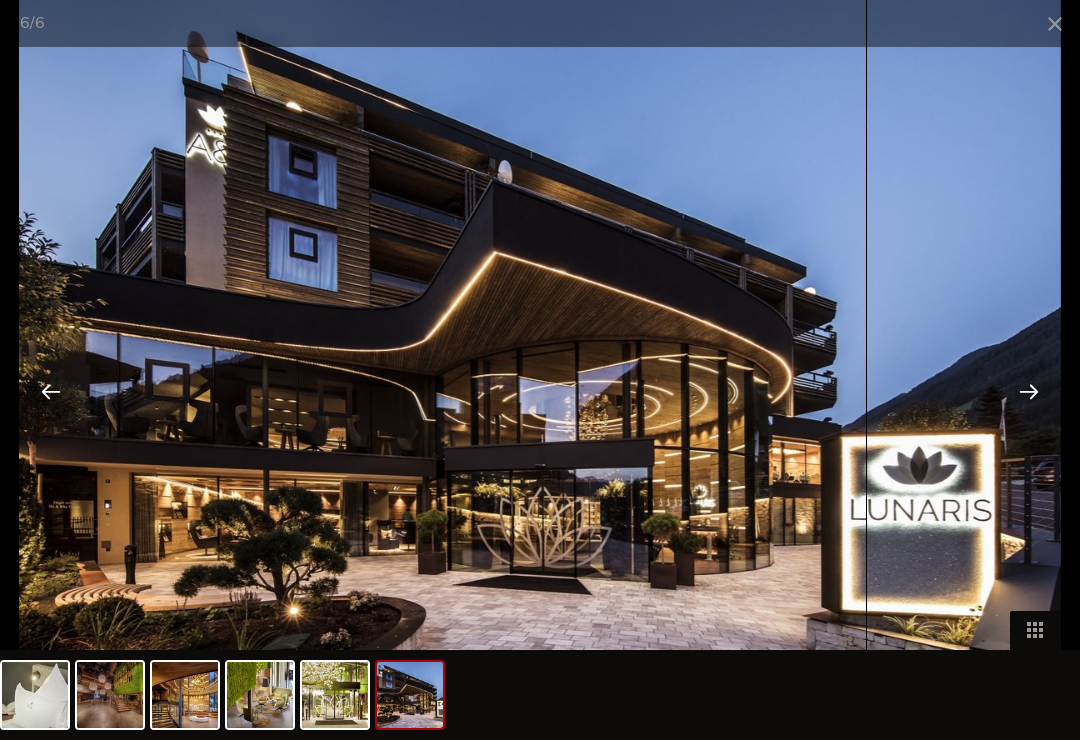 click at bounding box center [1029, 391] 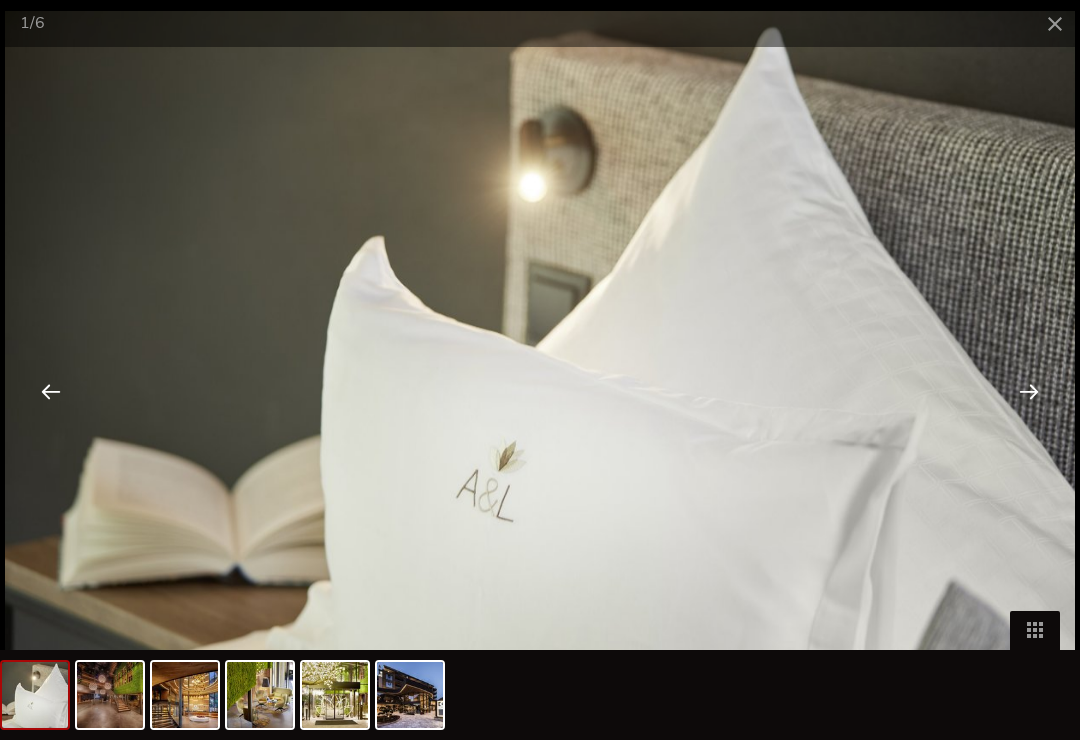 click at bounding box center (1029, 391) 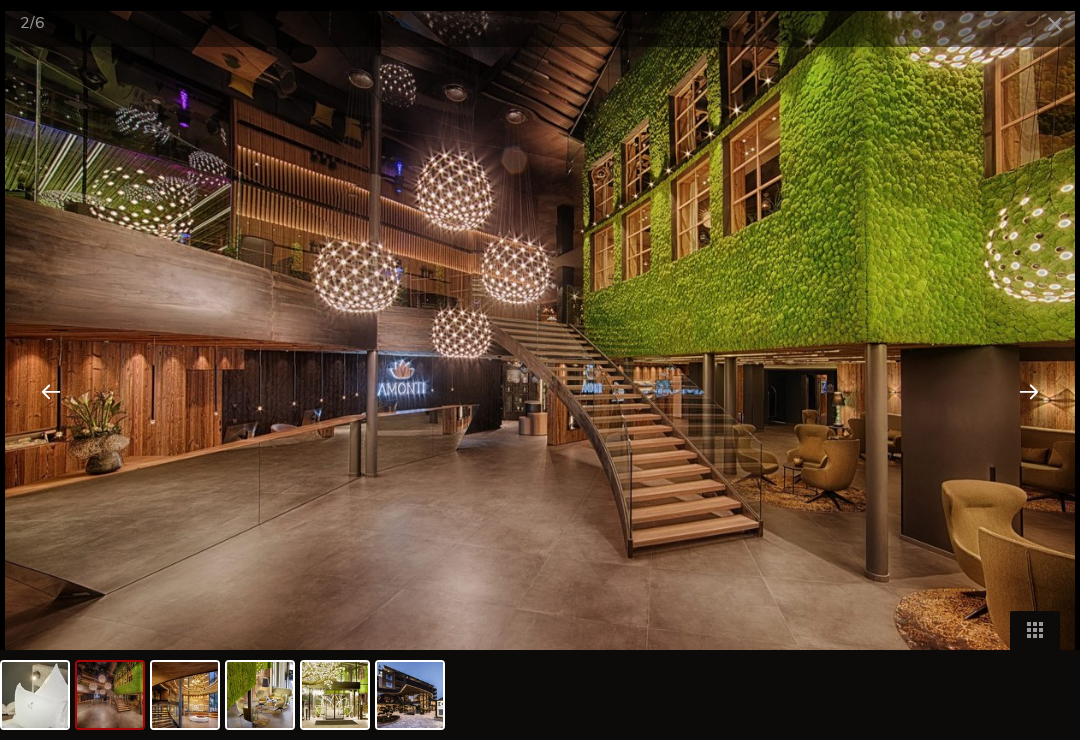 click at bounding box center [1029, 391] 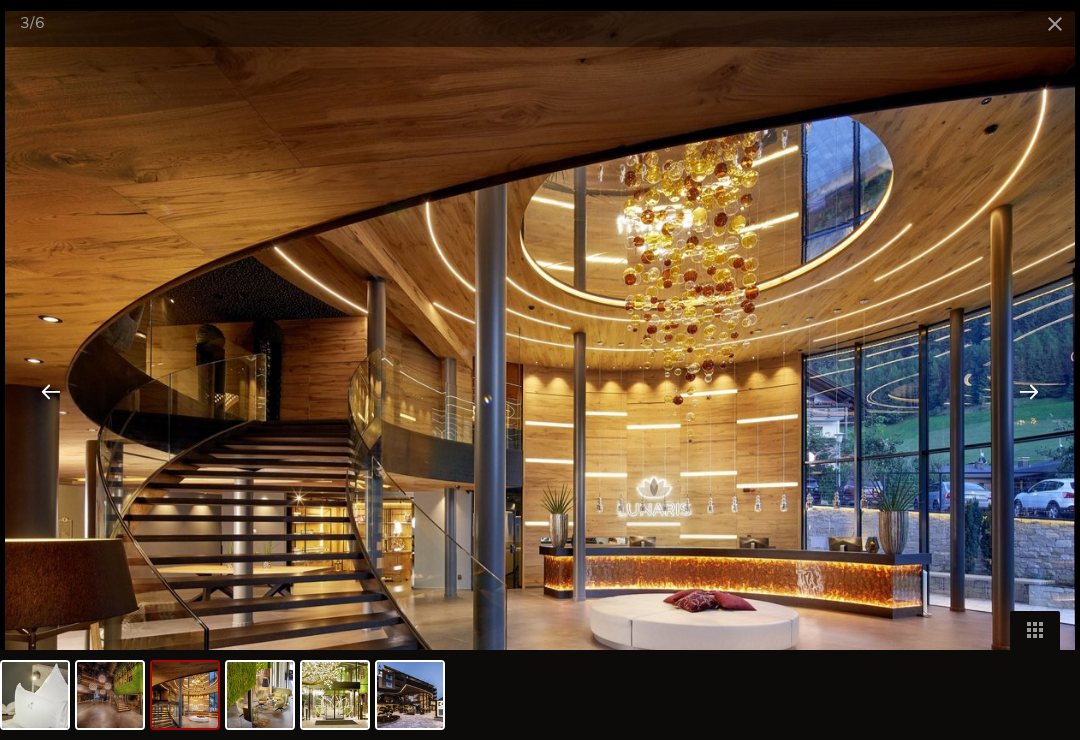 click at bounding box center (1029, 391) 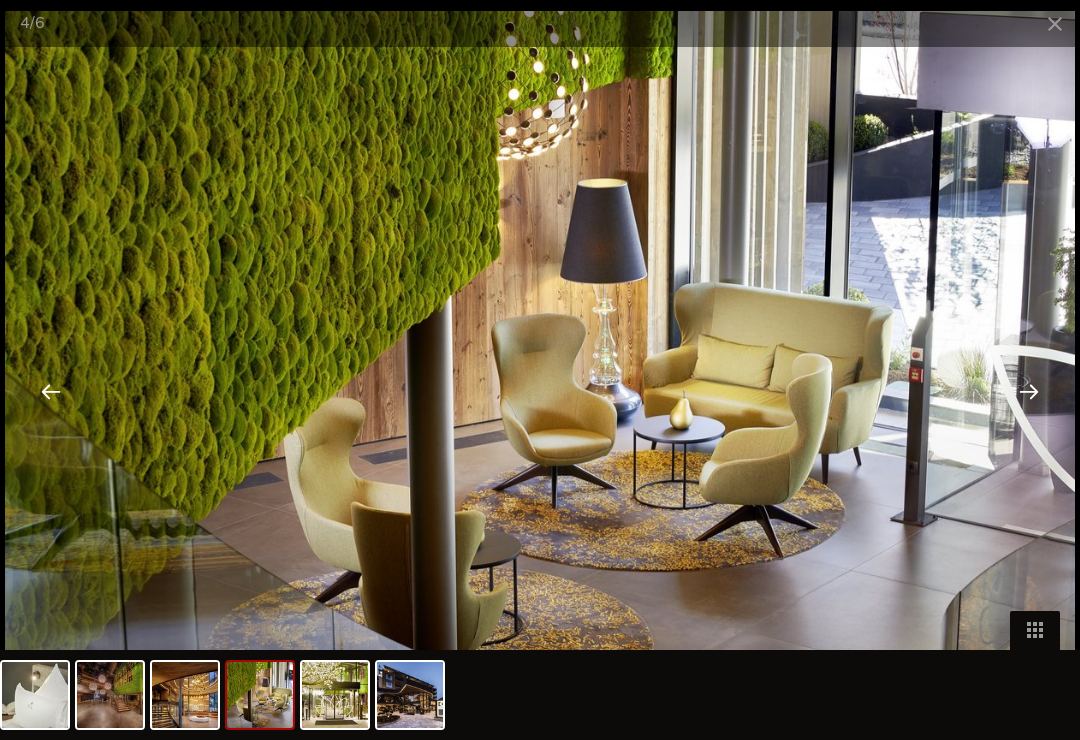 click at bounding box center (1029, 391) 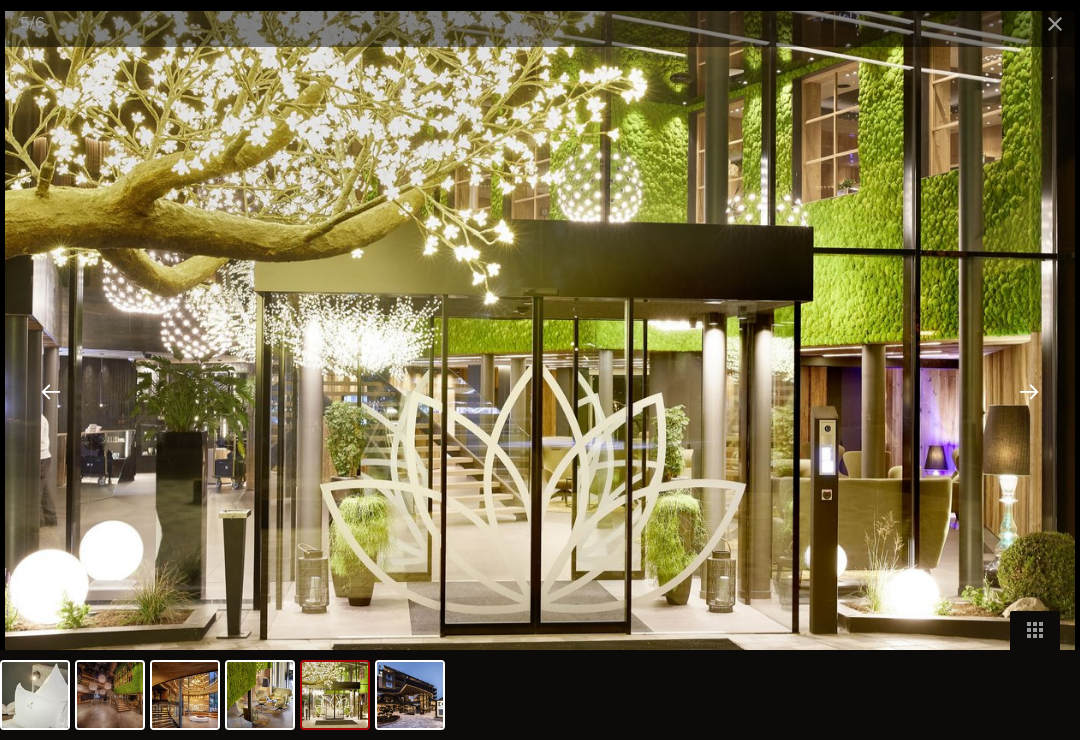 click at bounding box center [1029, 391] 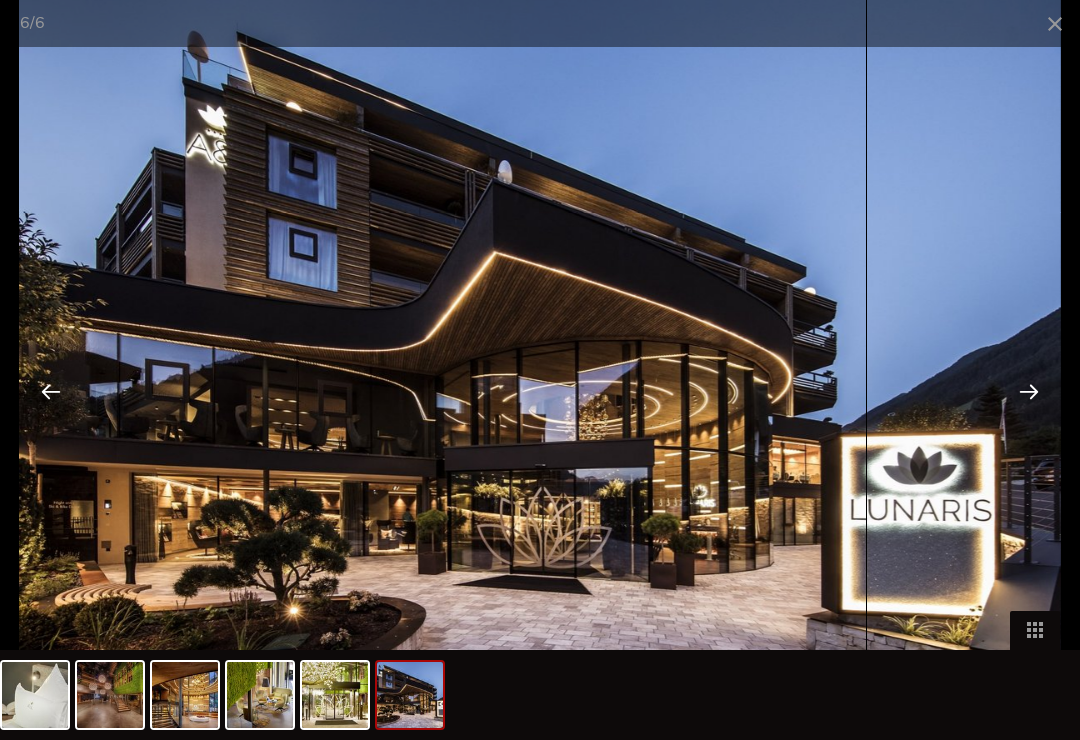 click at bounding box center [1029, 391] 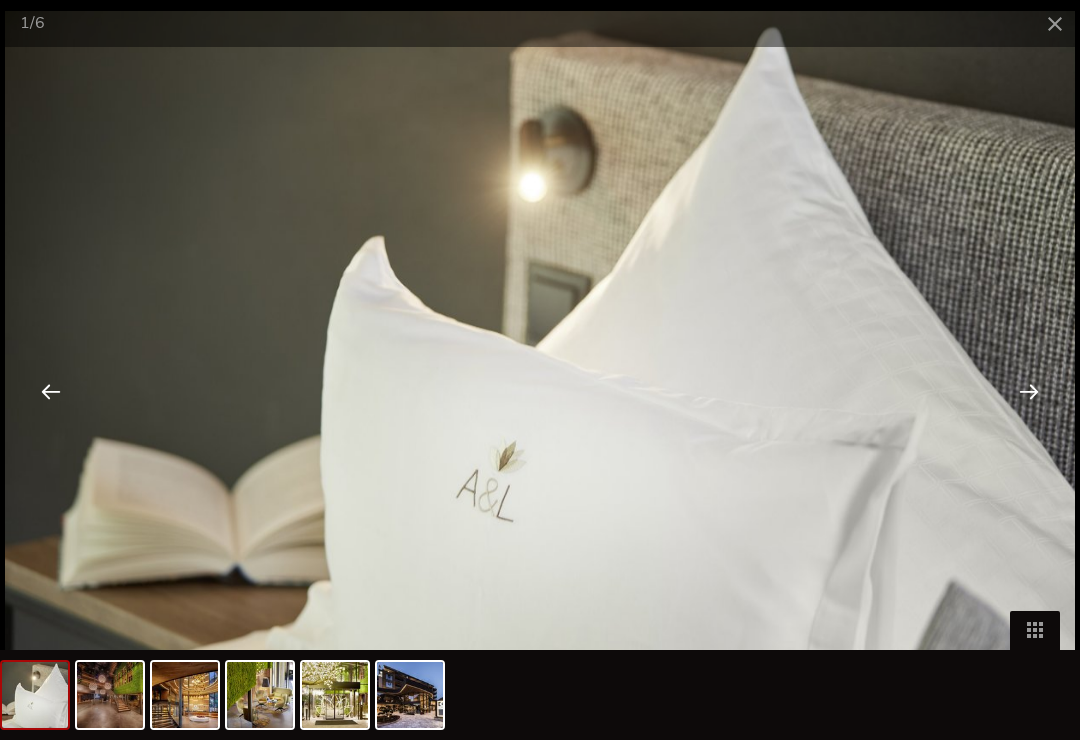 click at bounding box center [1055, 23] 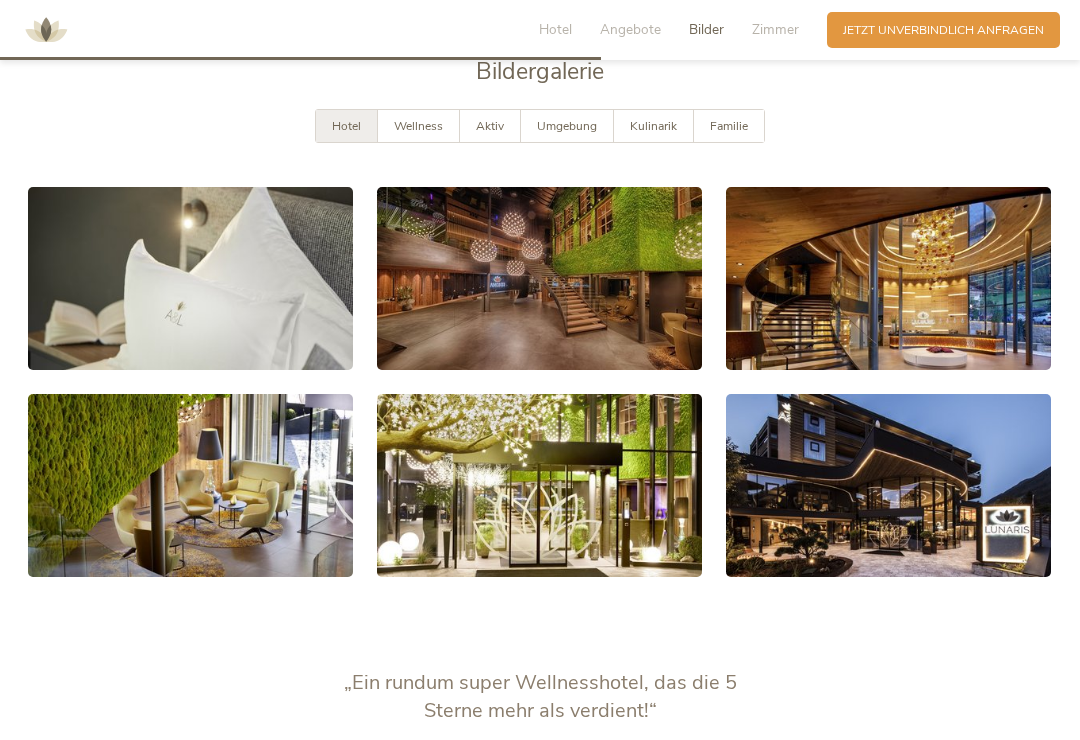 click on "Familie" at bounding box center (729, 126) 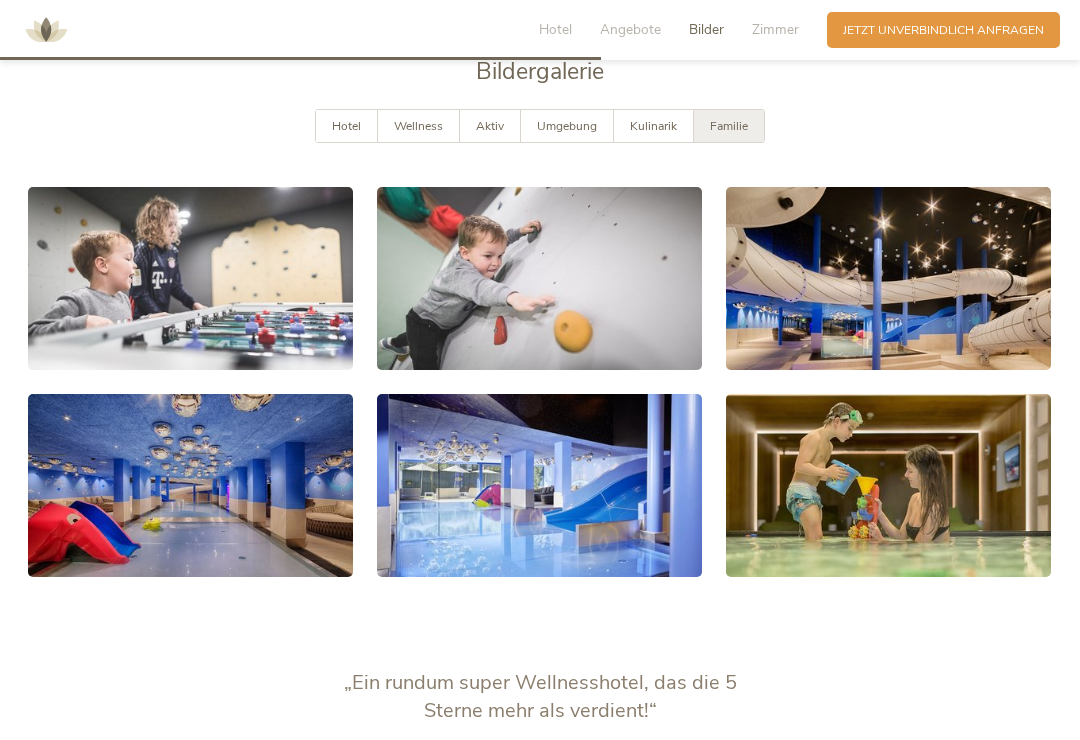click at bounding box center (888, 485) 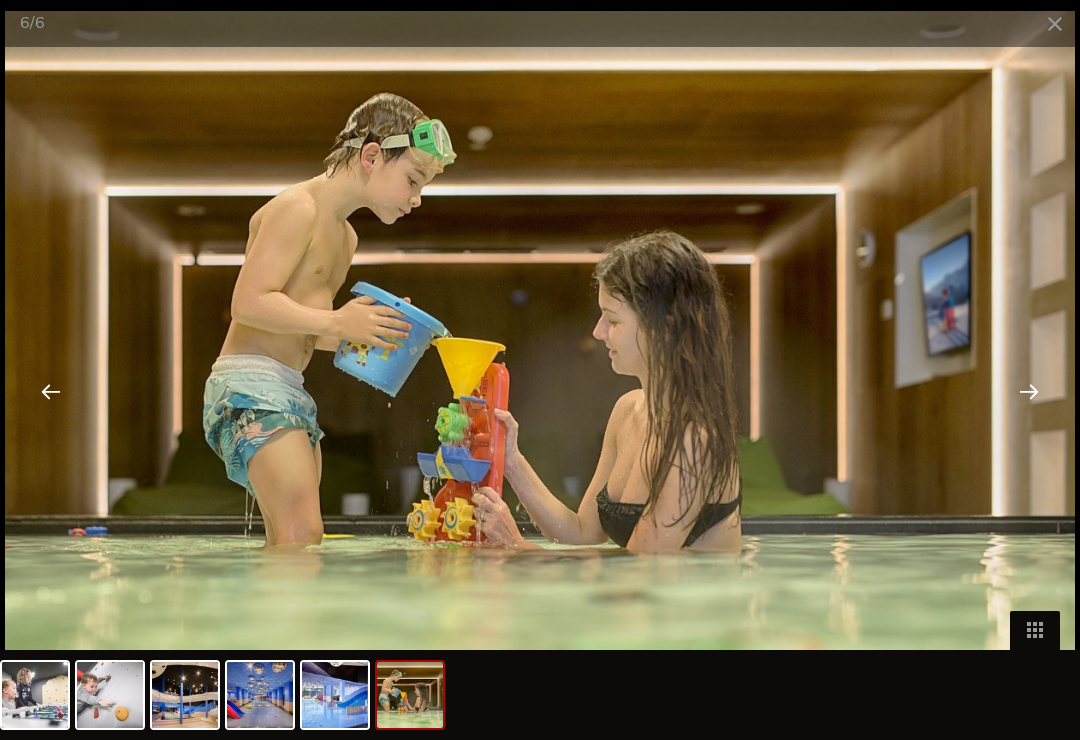 click at bounding box center [1029, 391] 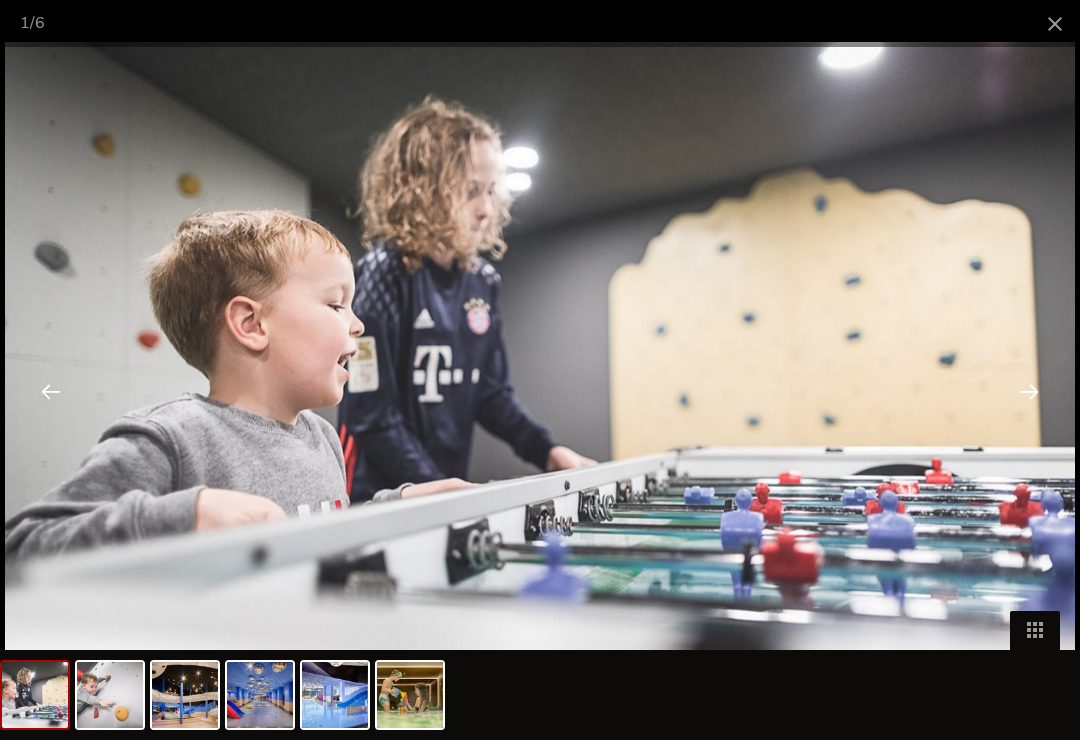 click at bounding box center [1029, 391] 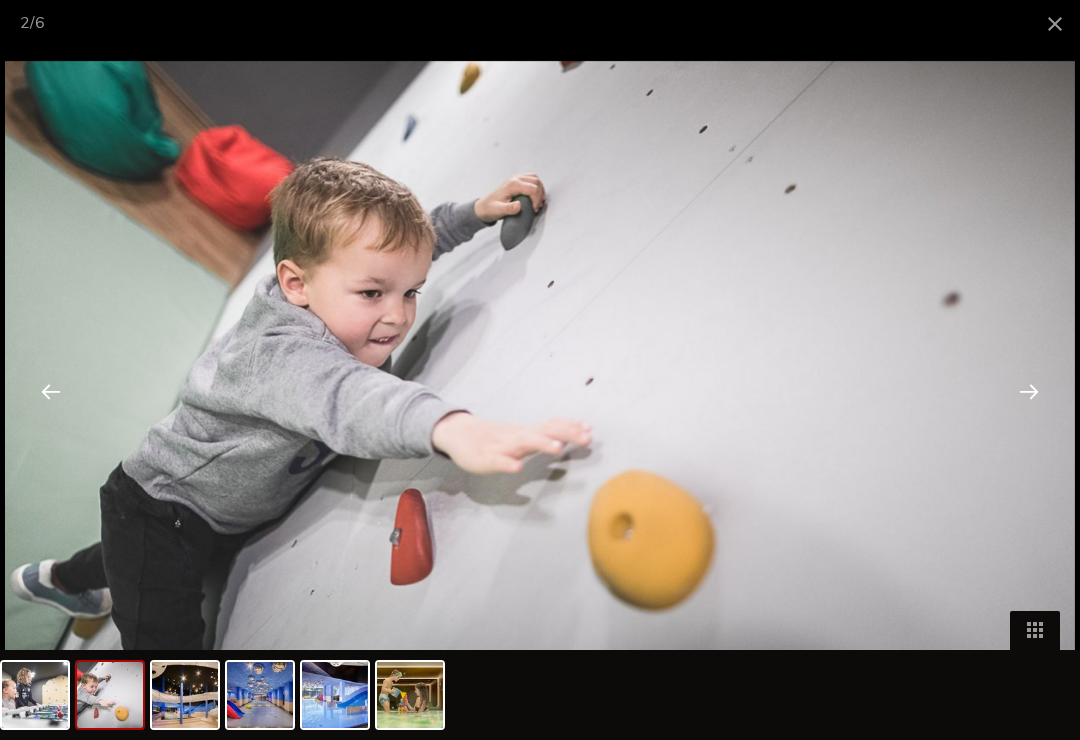 click at bounding box center (1029, 391) 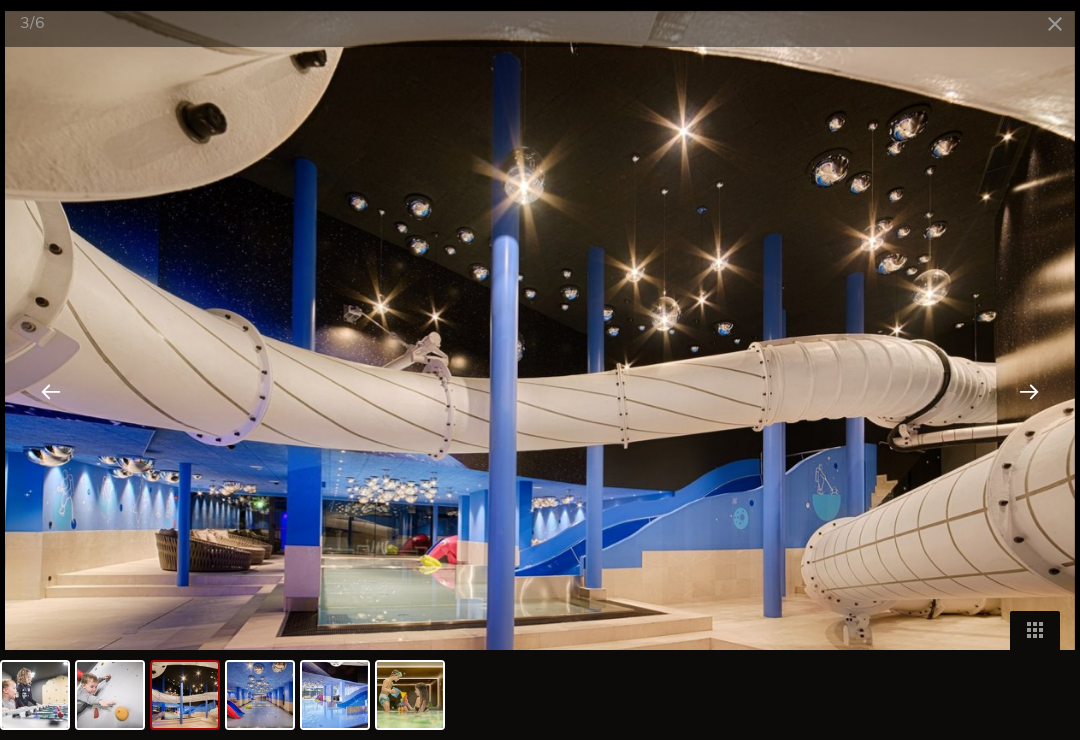 click at bounding box center (1029, 391) 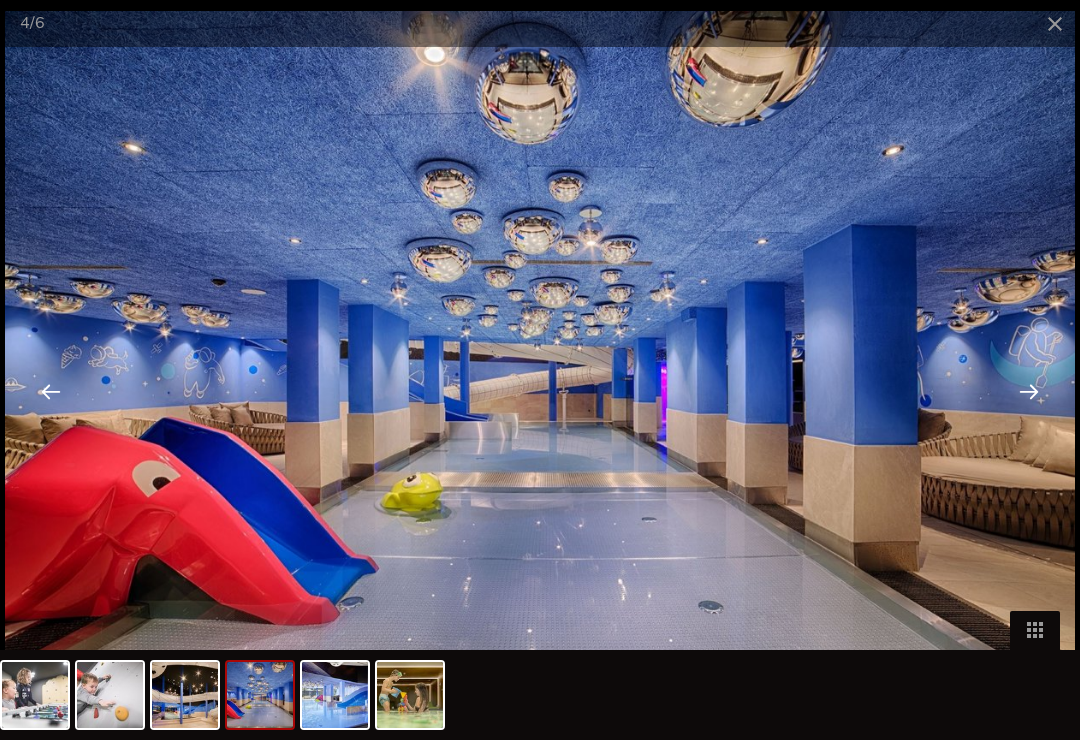 click at bounding box center (1029, 391) 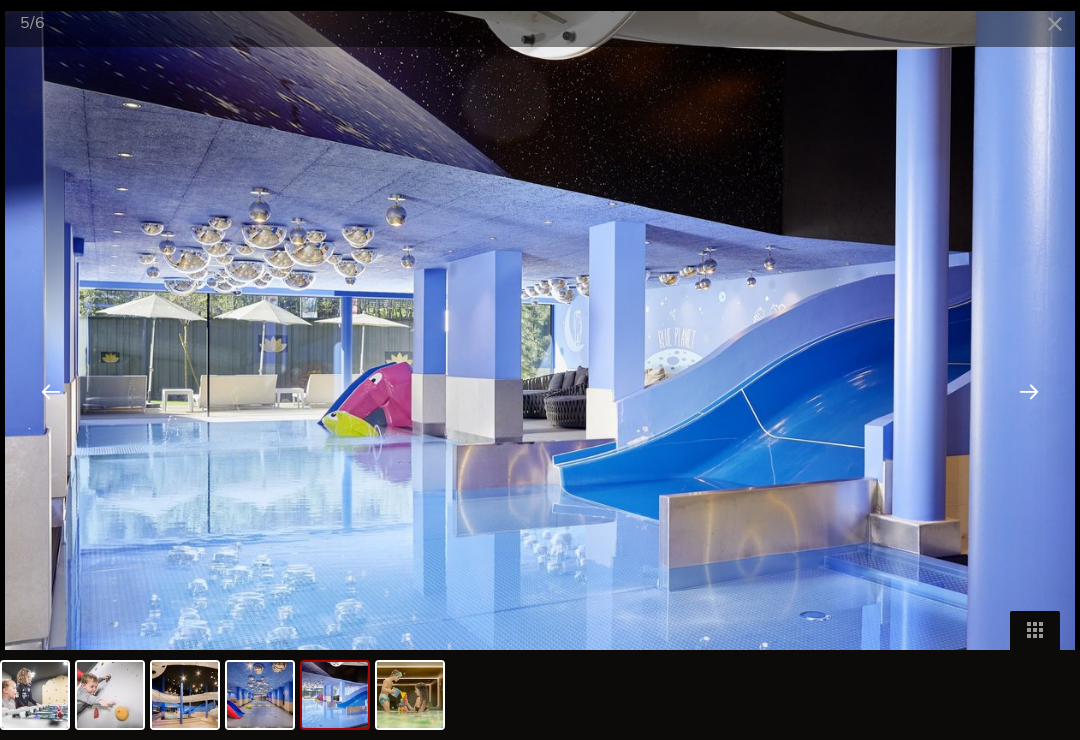 click at bounding box center [51, 391] 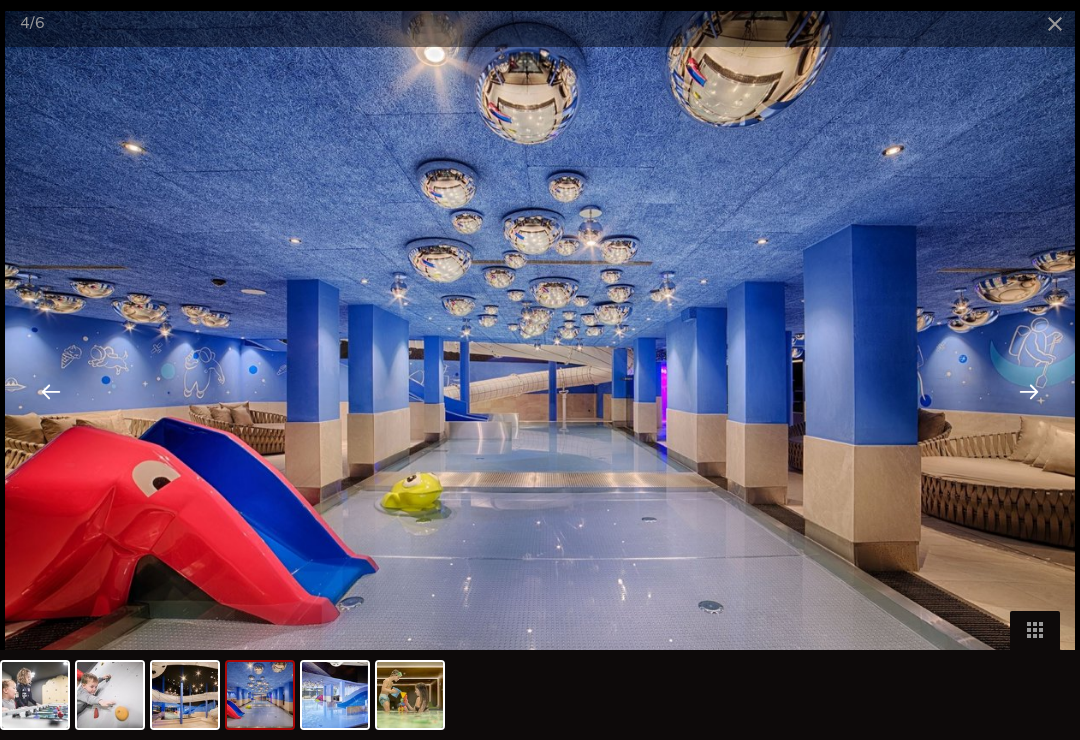 click at bounding box center [1029, 391] 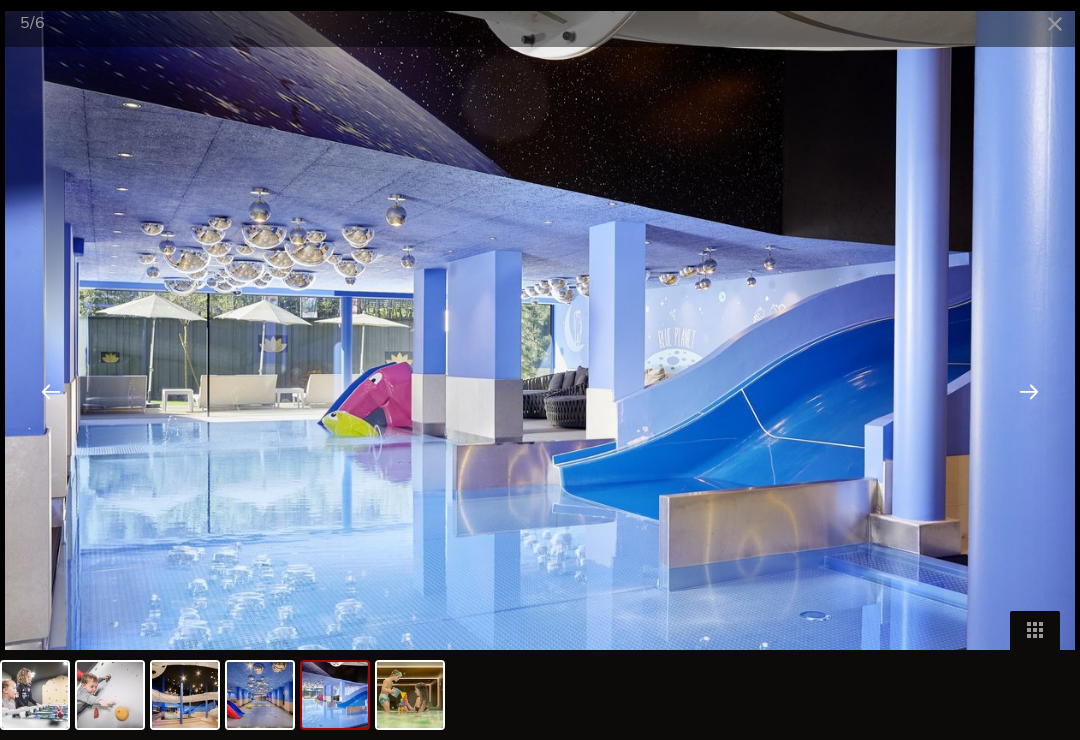 click at bounding box center [1029, 391] 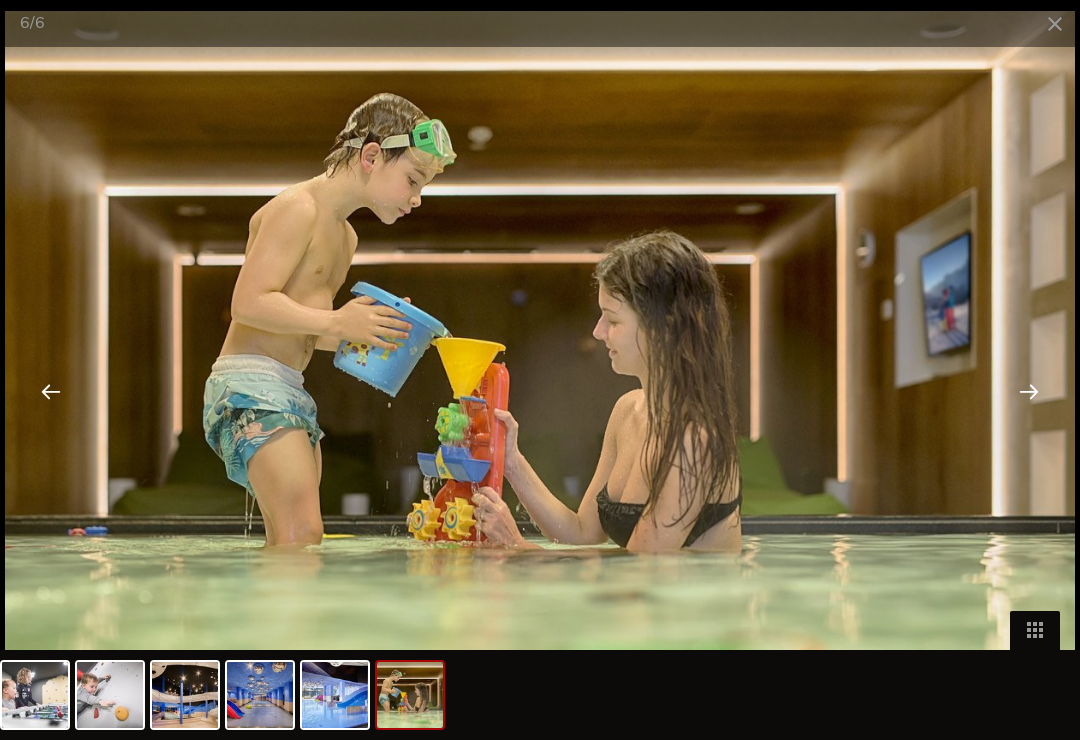 click at bounding box center (1055, 23) 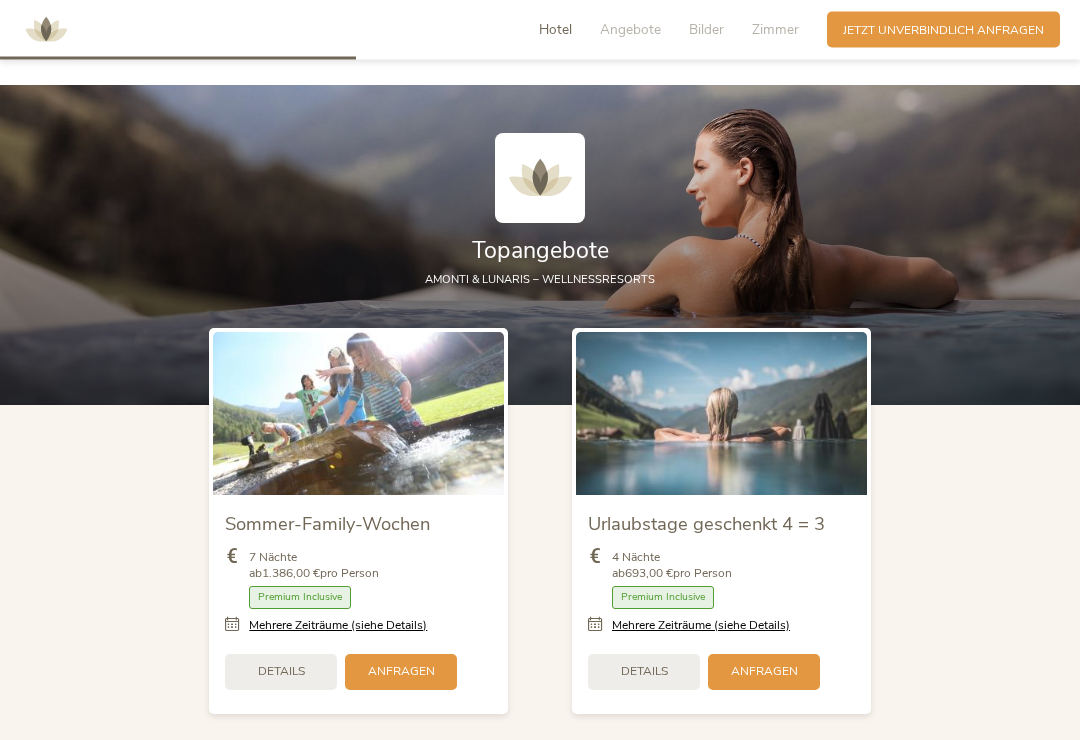 scroll, scrollTop: 1780, scrollLeft: 0, axis: vertical 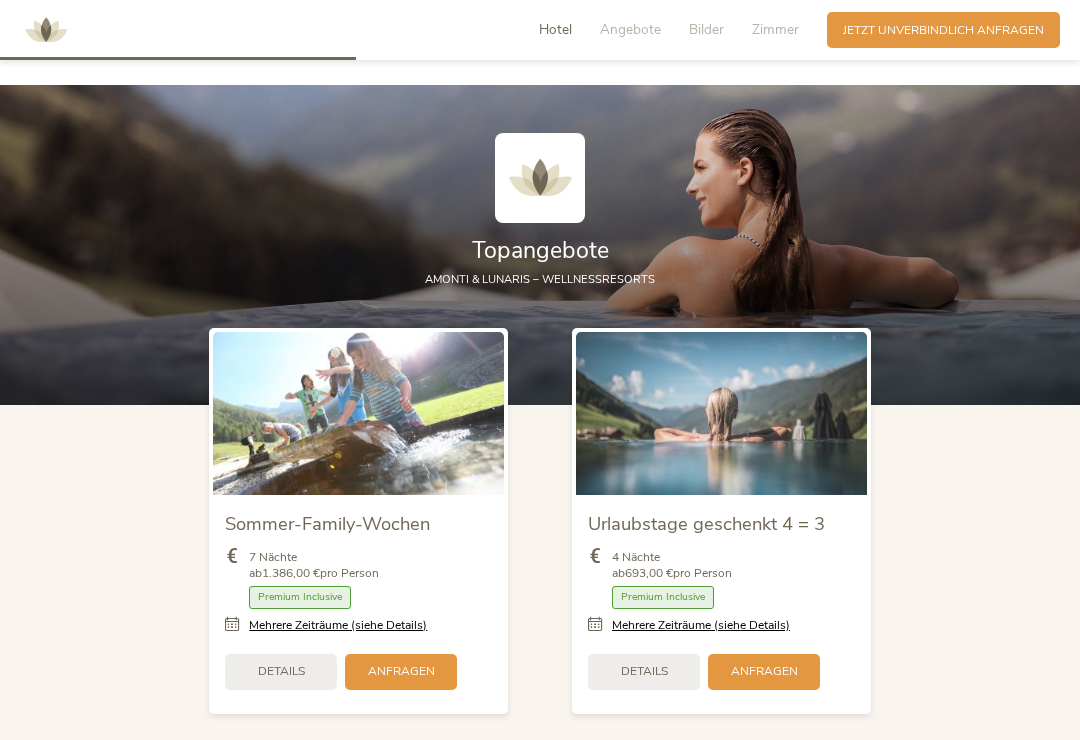 click on "Details" at bounding box center (281, 671) 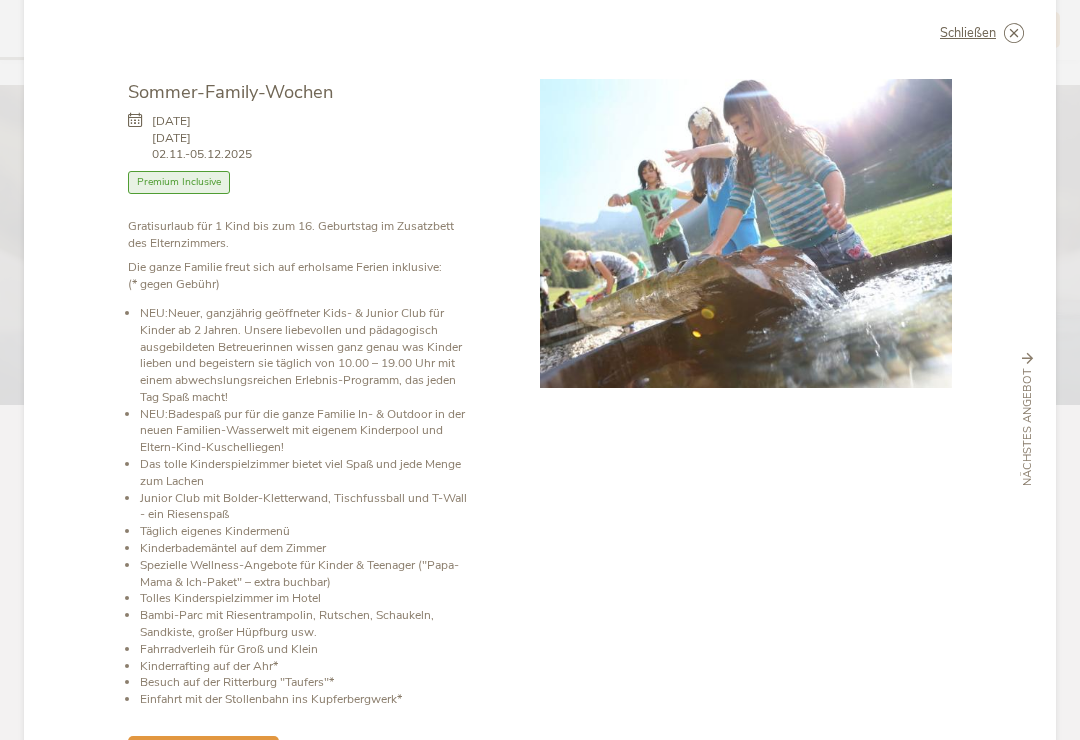 scroll, scrollTop: 36, scrollLeft: 0, axis: vertical 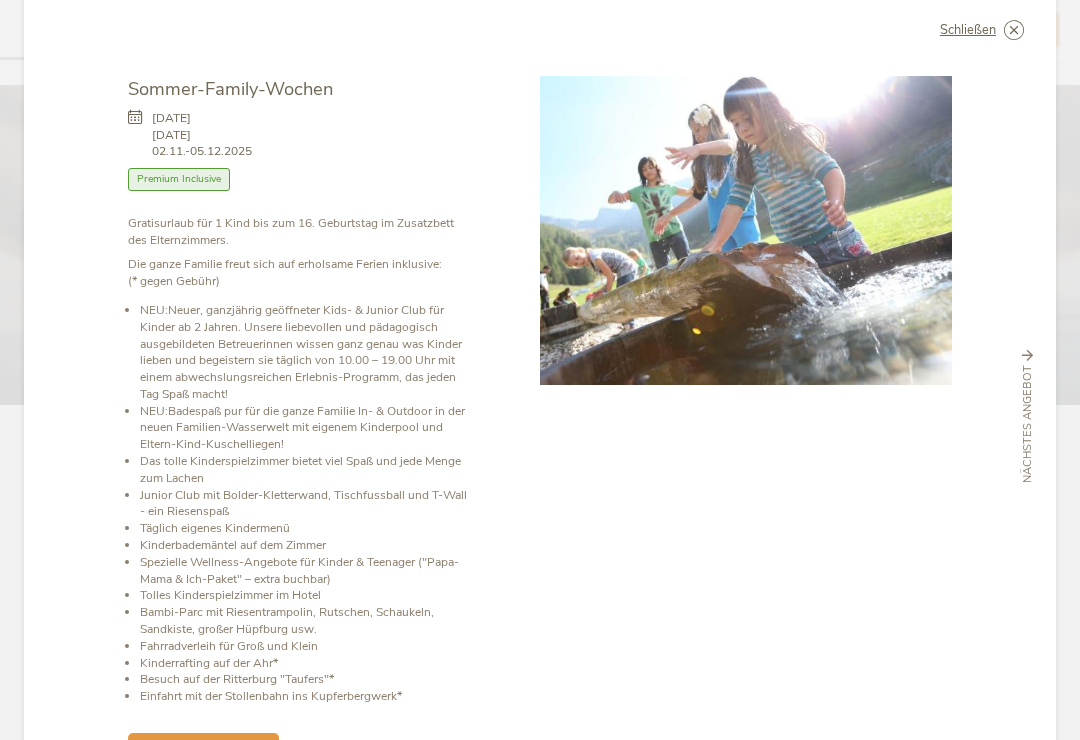 click on "zur Anfrage hinzufügen
7 Nächte
ab [PRICE]
pro Person" at bounding box center (301, 744) 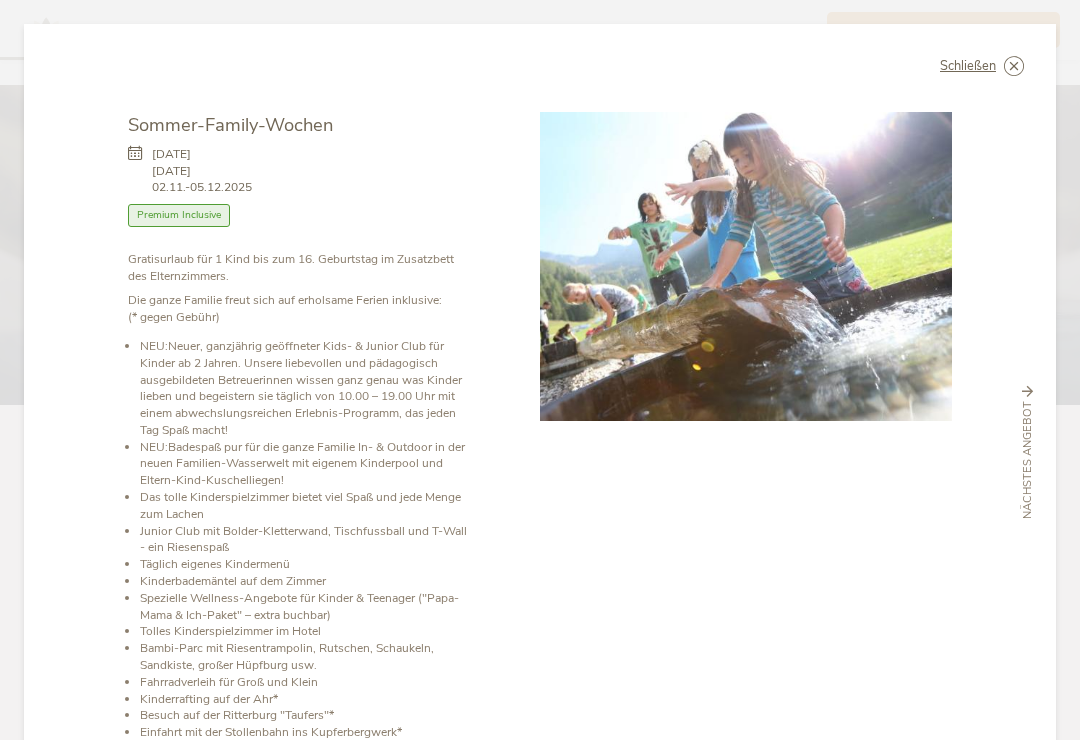 scroll, scrollTop: 0, scrollLeft: 0, axis: both 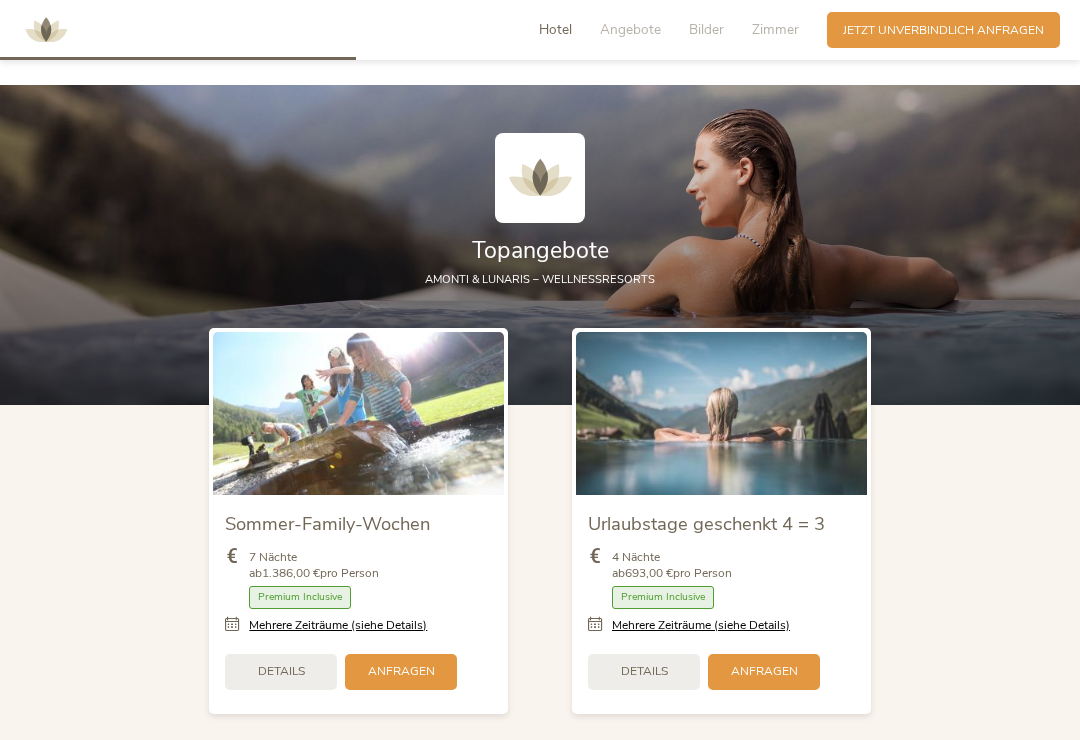 click on "Details" at bounding box center (644, 671) 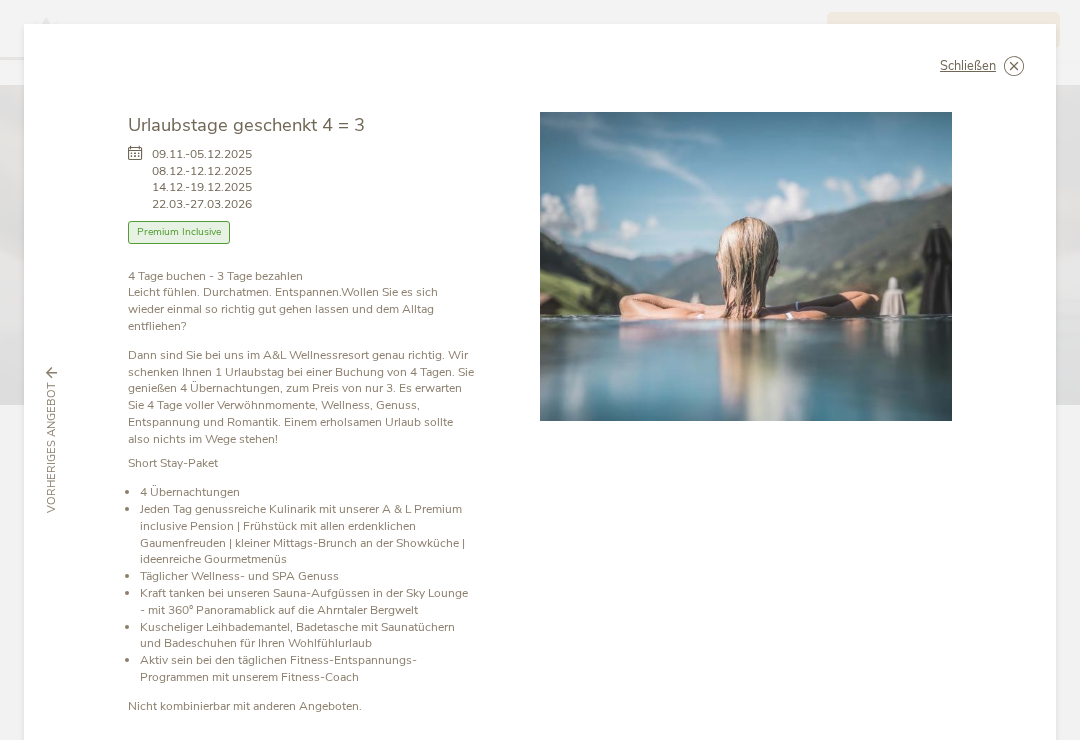 click at bounding box center [0, 0] 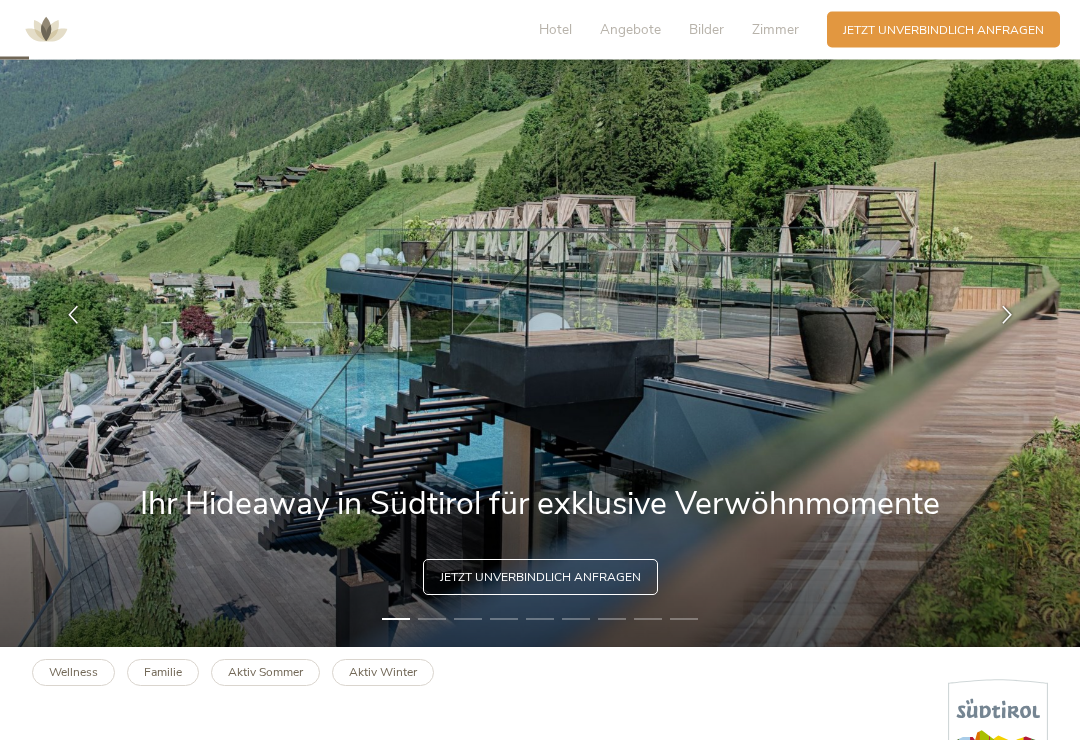 scroll, scrollTop: 0, scrollLeft: 0, axis: both 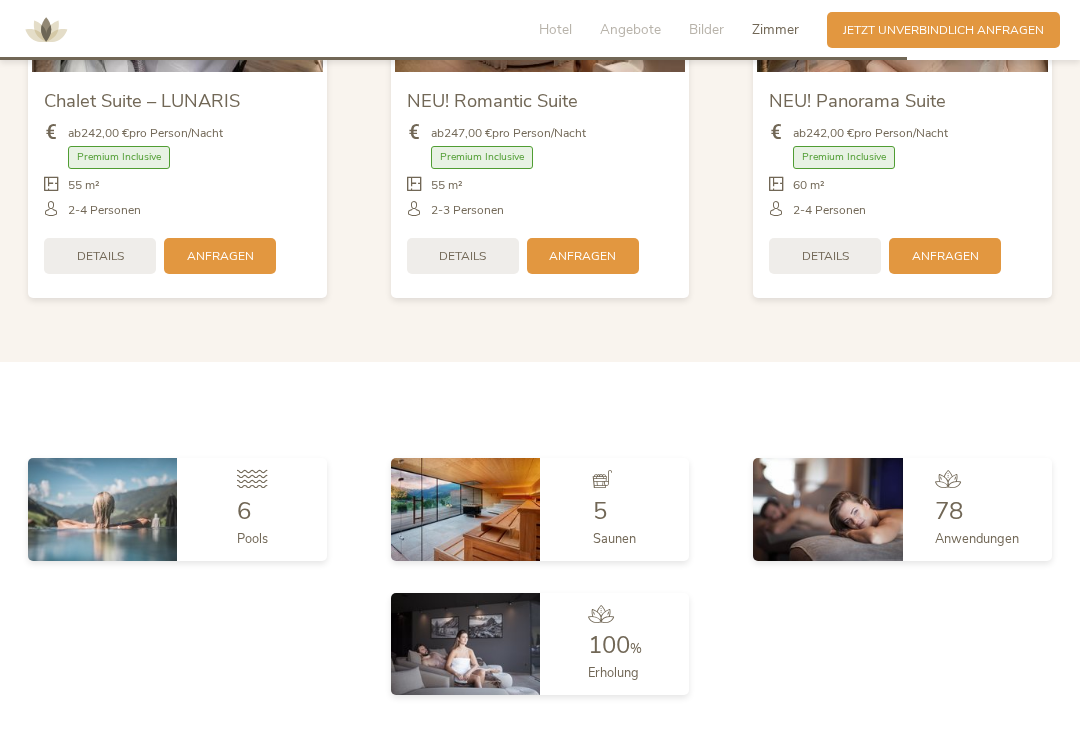 click at bounding box center (102, 509) 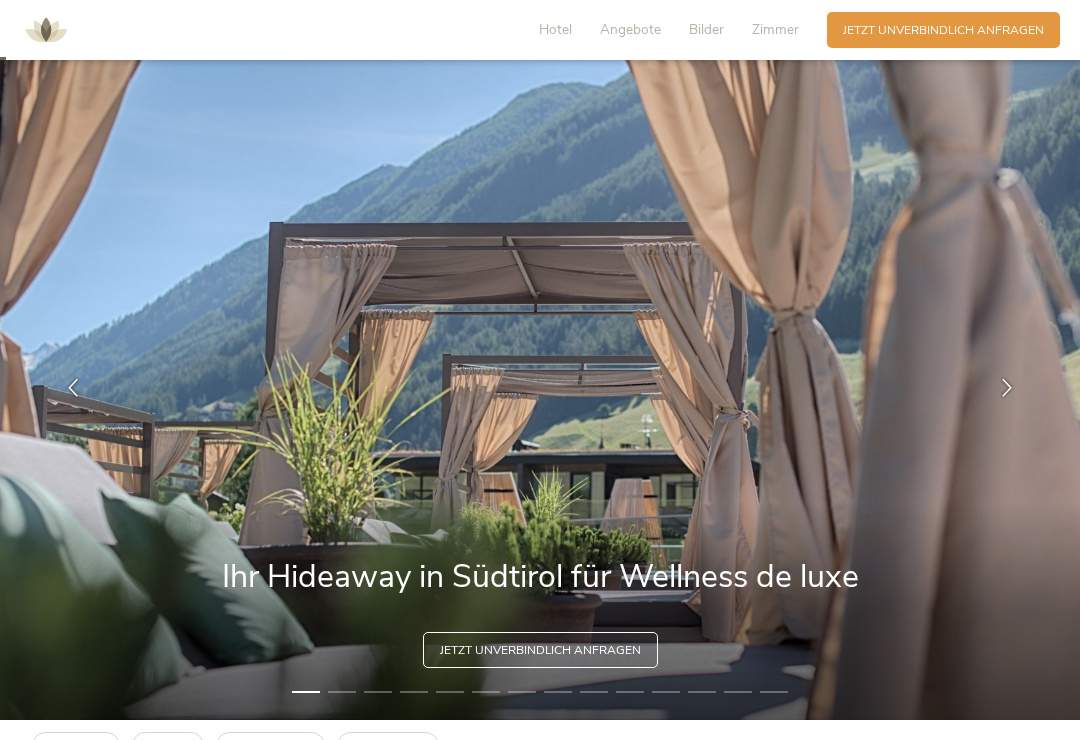 scroll, scrollTop: 17, scrollLeft: 0, axis: vertical 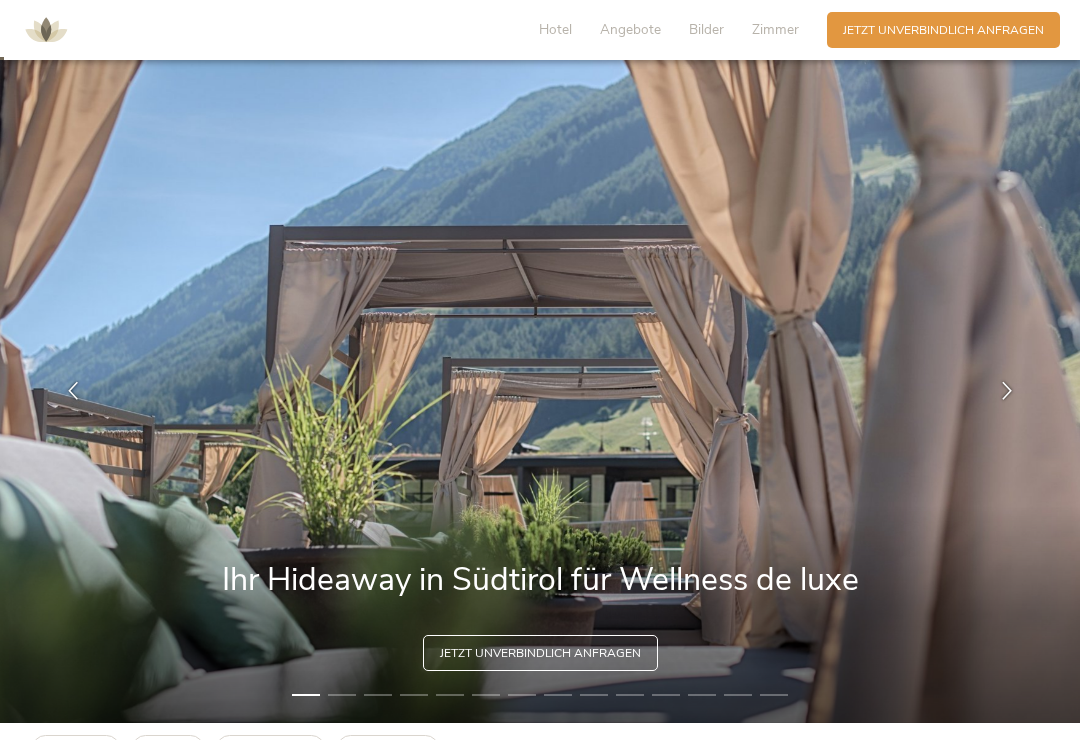 click on "Bilder" at bounding box center [706, 29] 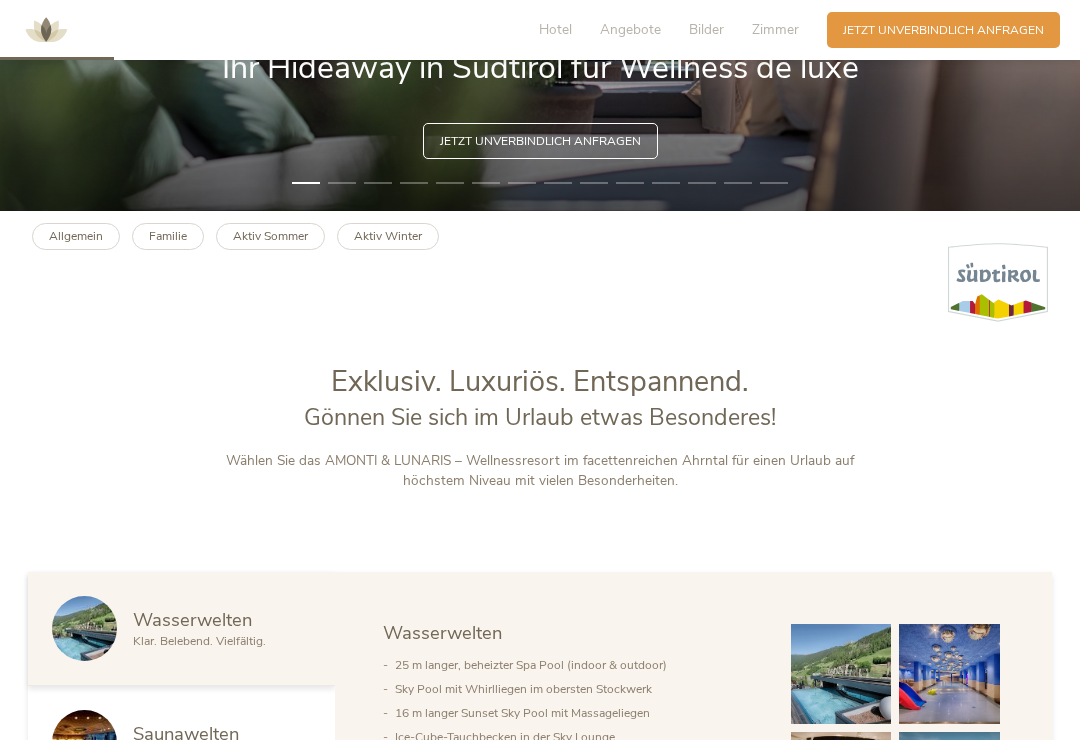 scroll, scrollTop: 525, scrollLeft: 0, axis: vertical 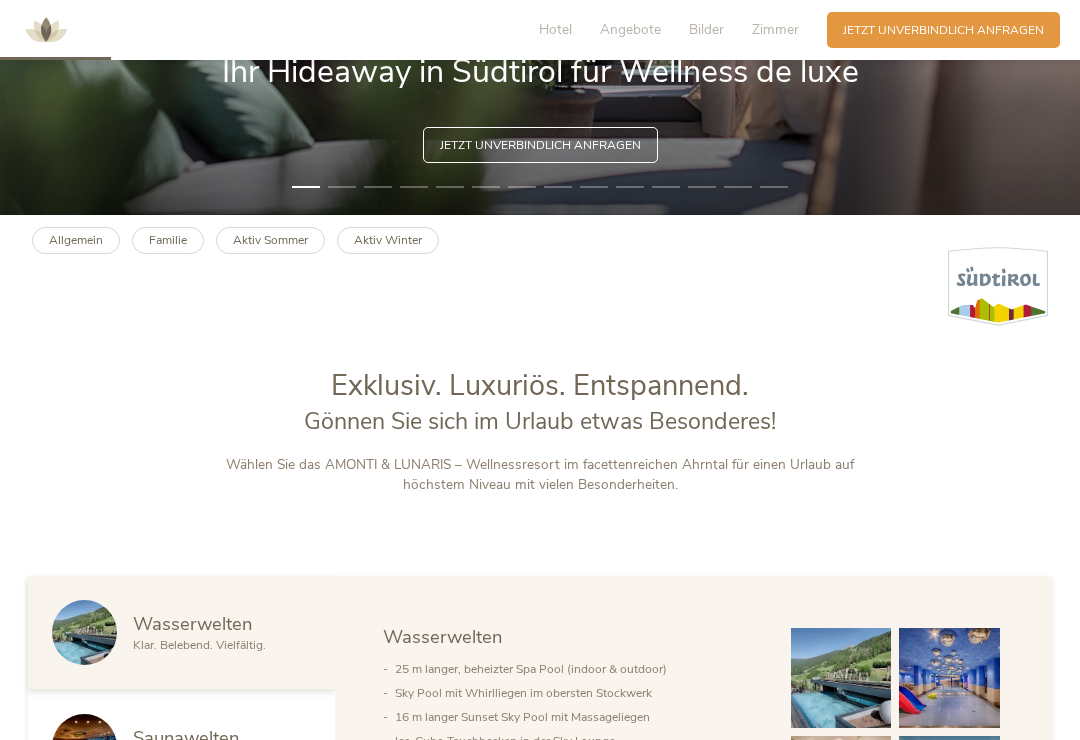 click on "Familie" at bounding box center (168, 240) 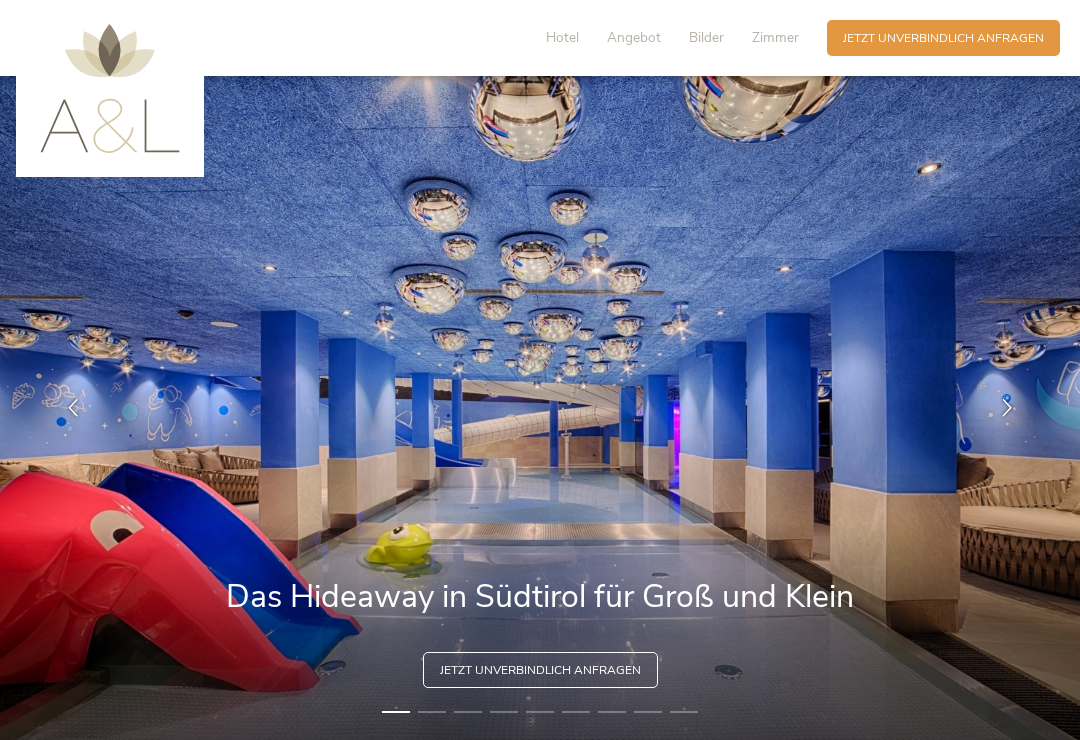 scroll, scrollTop: 0, scrollLeft: 0, axis: both 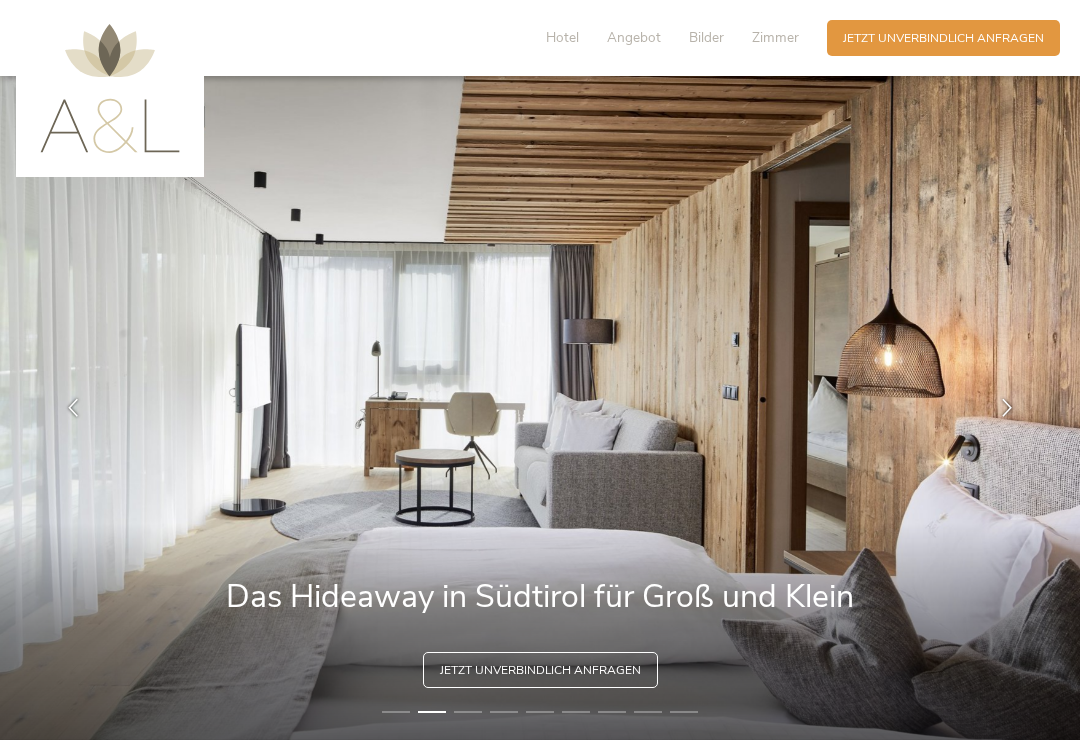 click at bounding box center (1007, 408) 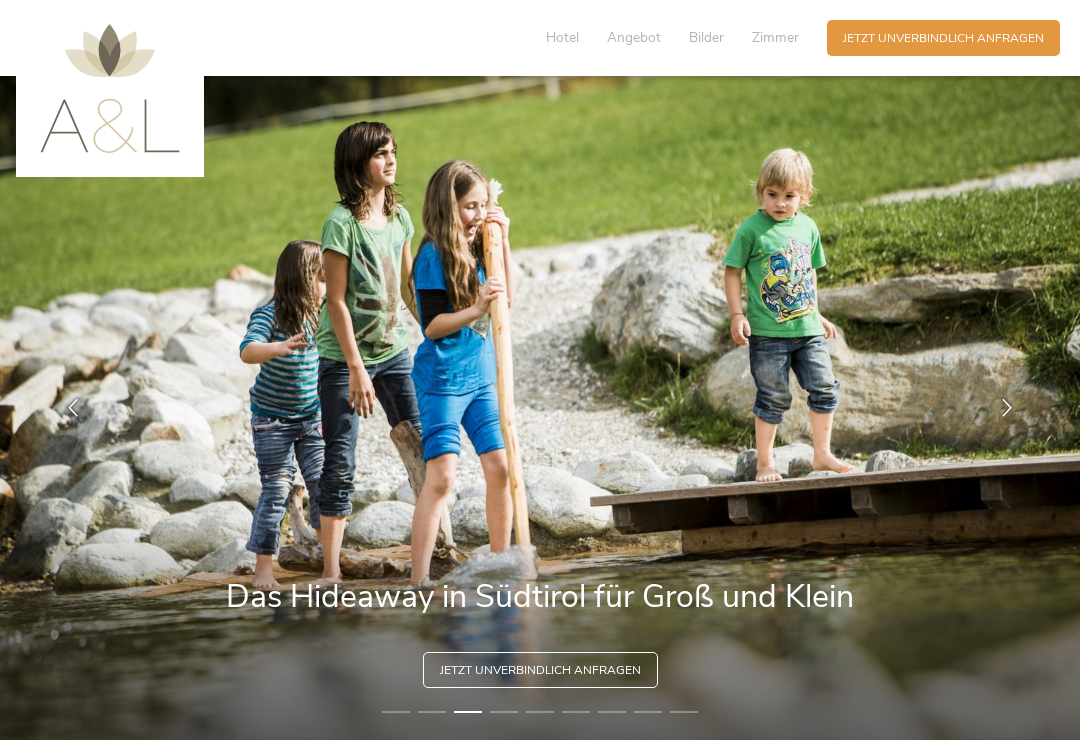 click at bounding box center [1007, 408] 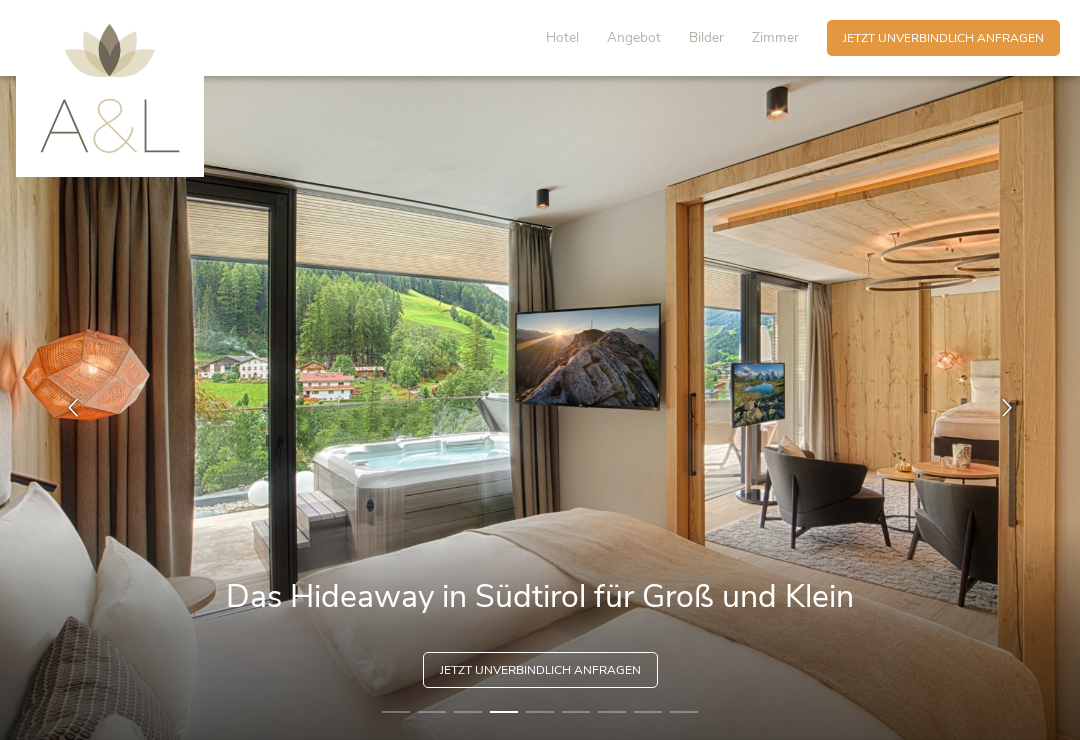 click at bounding box center (1007, 408) 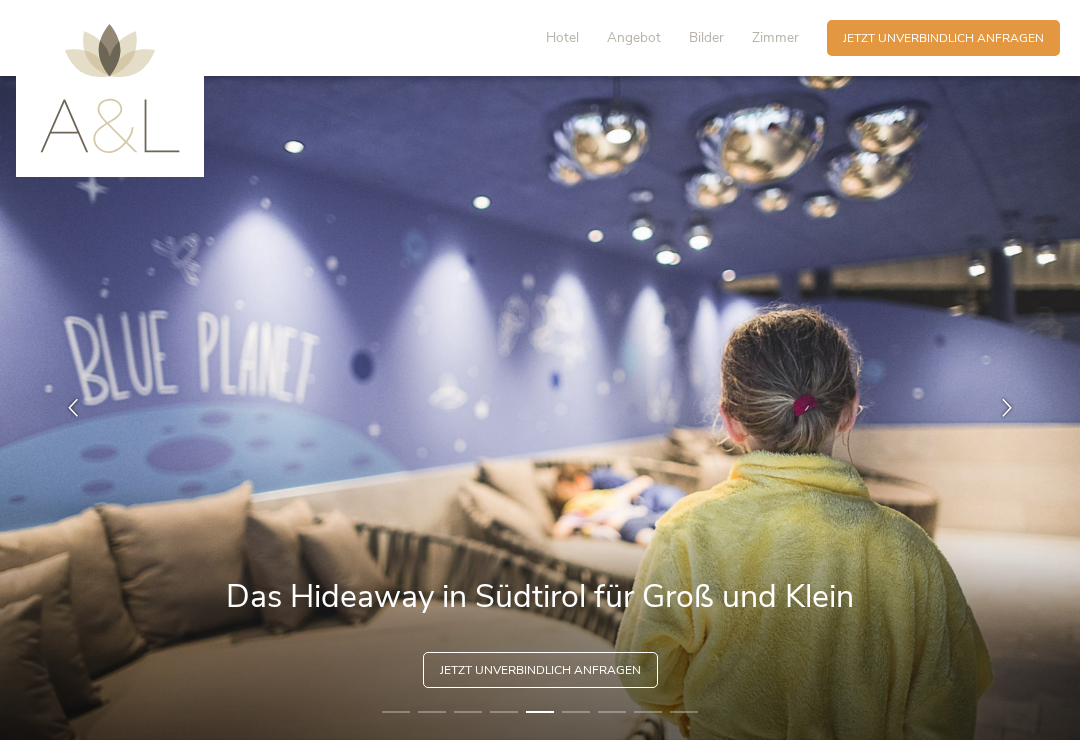 click at bounding box center [73, 408] 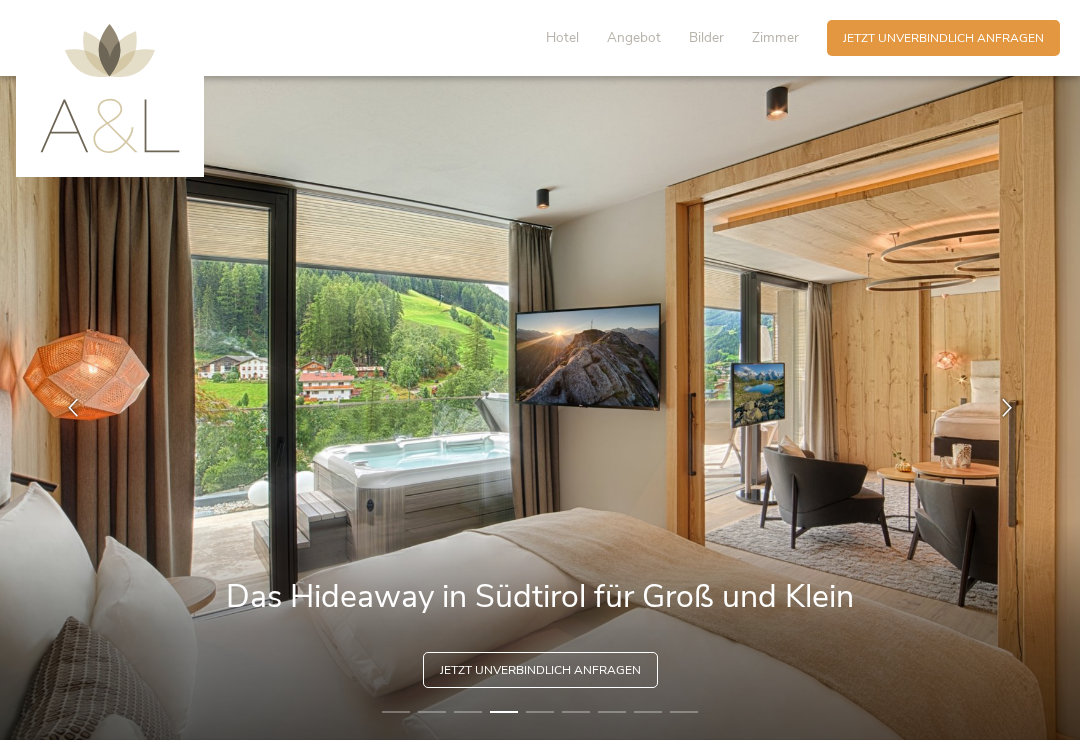 click at bounding box center (73, 408) 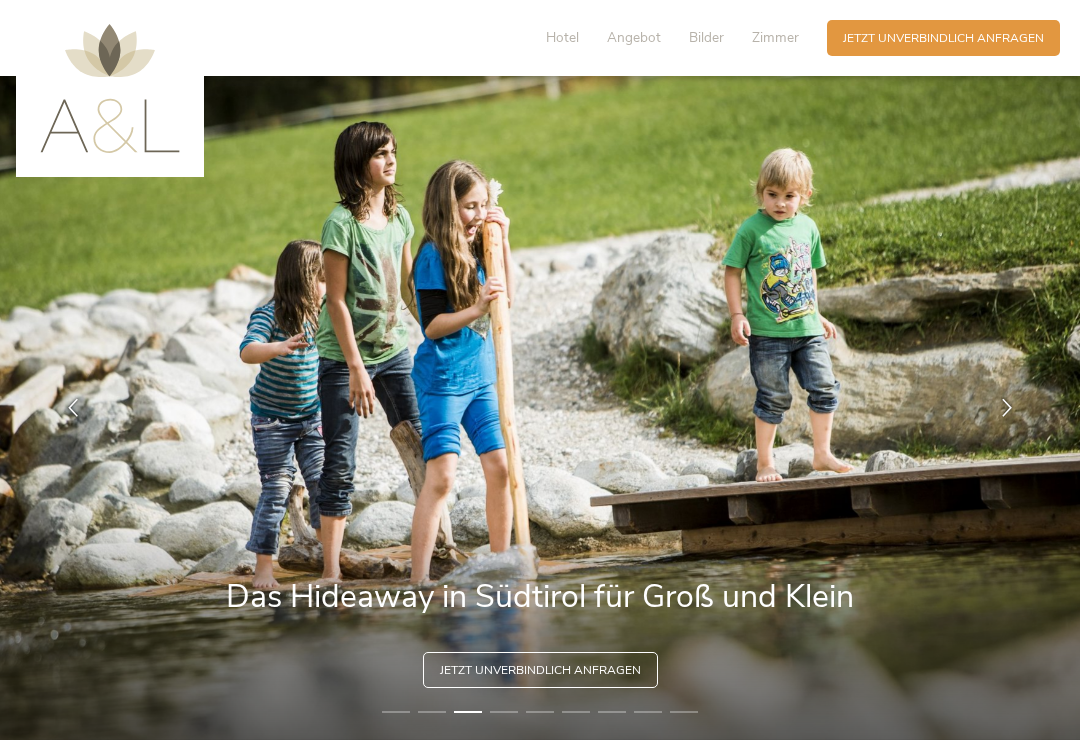 click at bounding box center (73, 408) 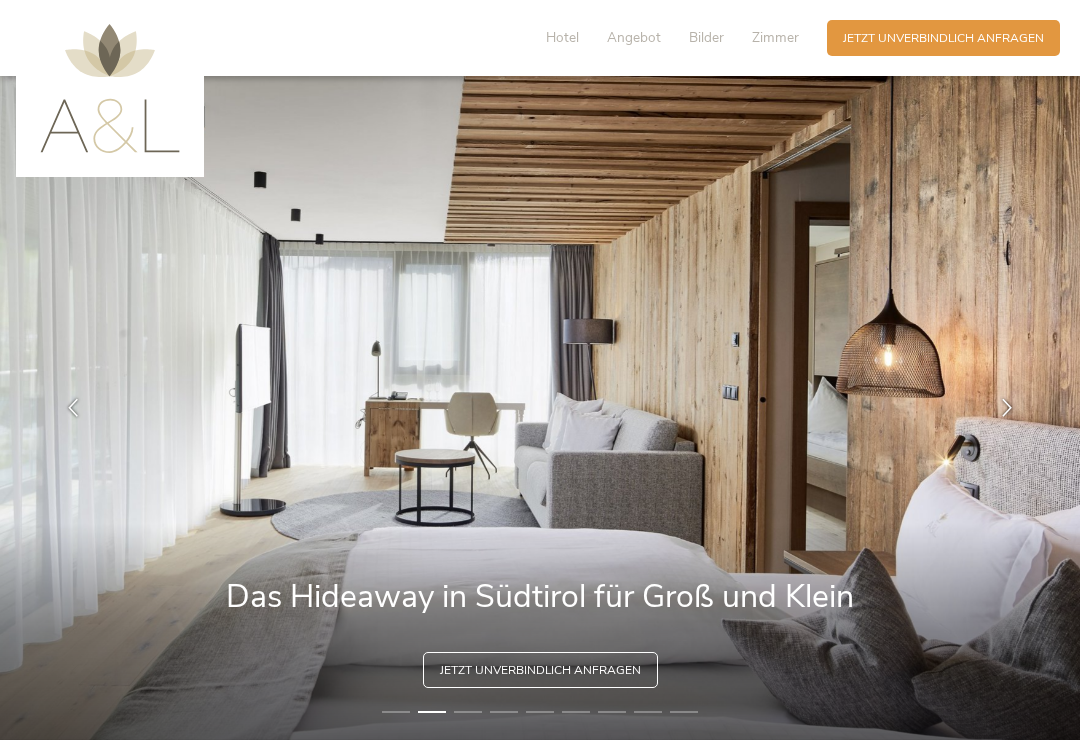 click at bounding box center (73, 408) 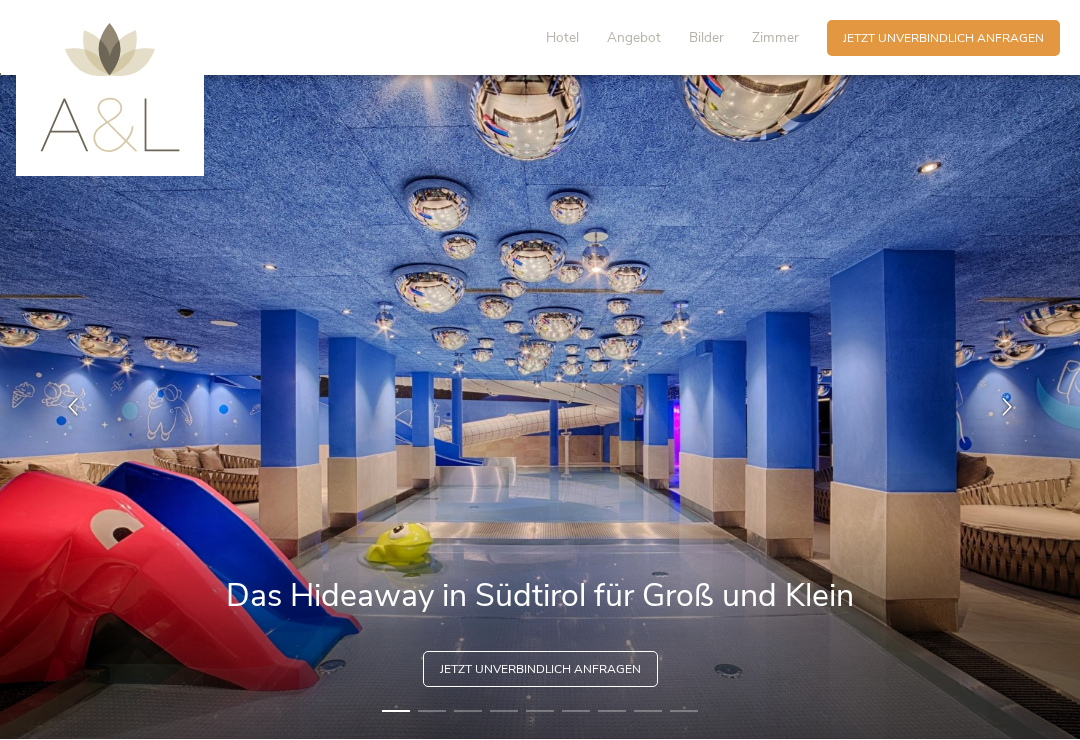 scroll, scrollTop: 0, scrollLeft: 0, axis: both 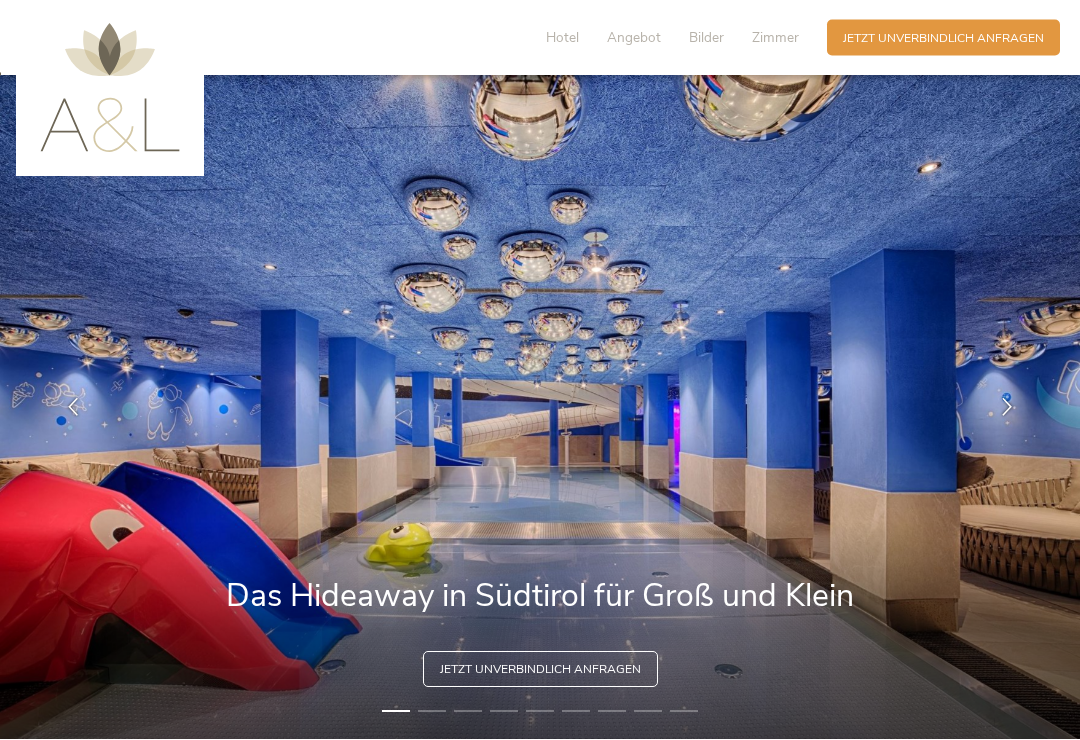 click at bounding box center (540, 408) 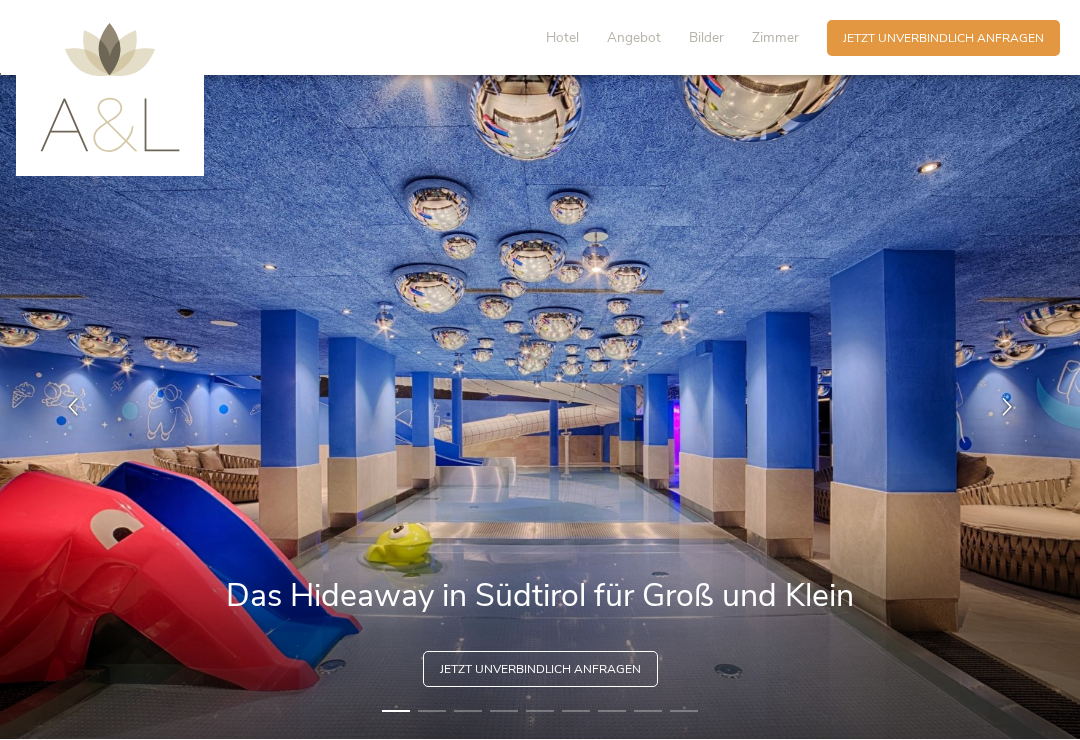 click at bounding box center [1007, 407] 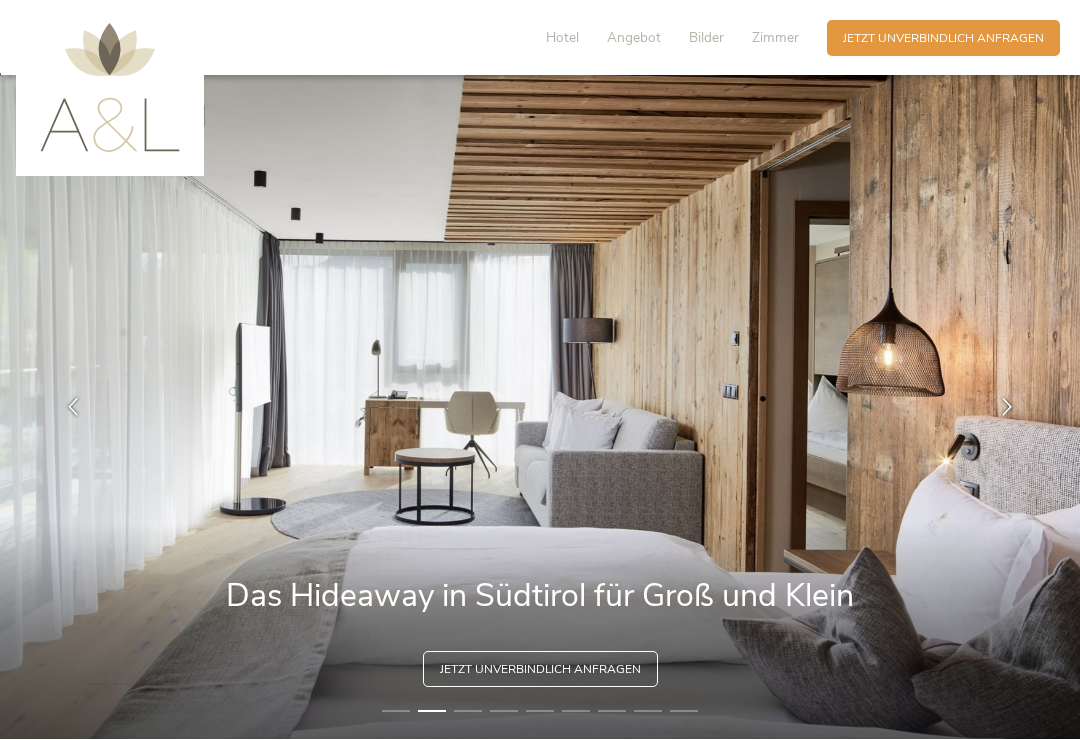 click at bounding box center (1007, 407) 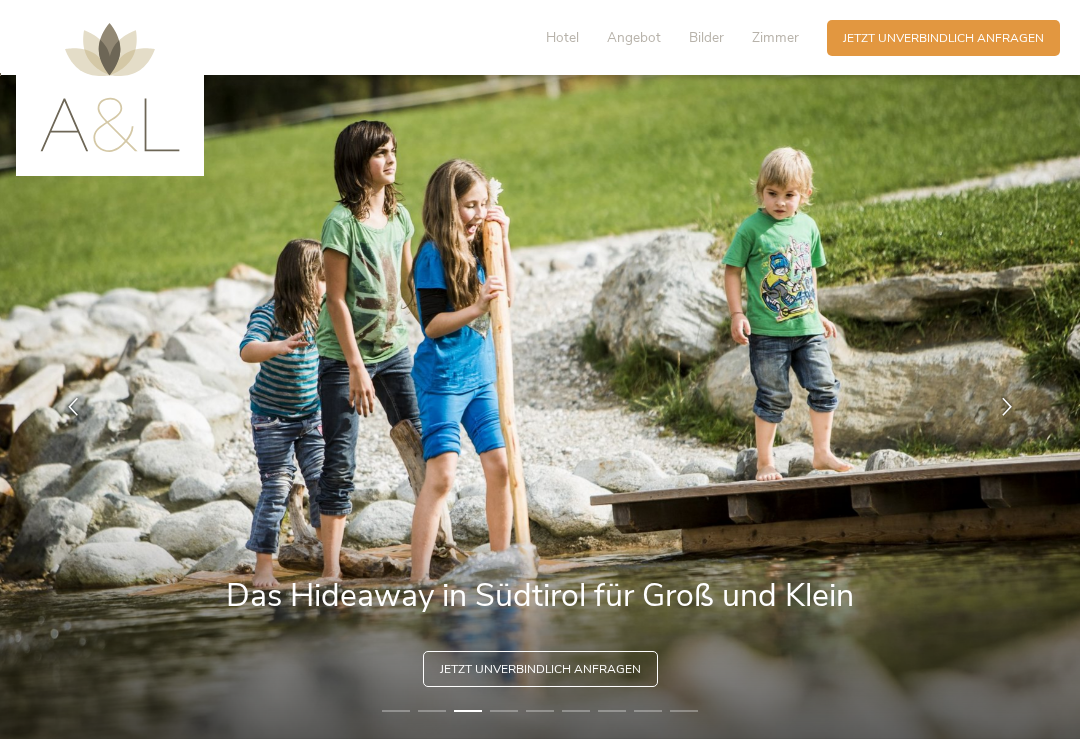 click at bounding box center (1007, 407) 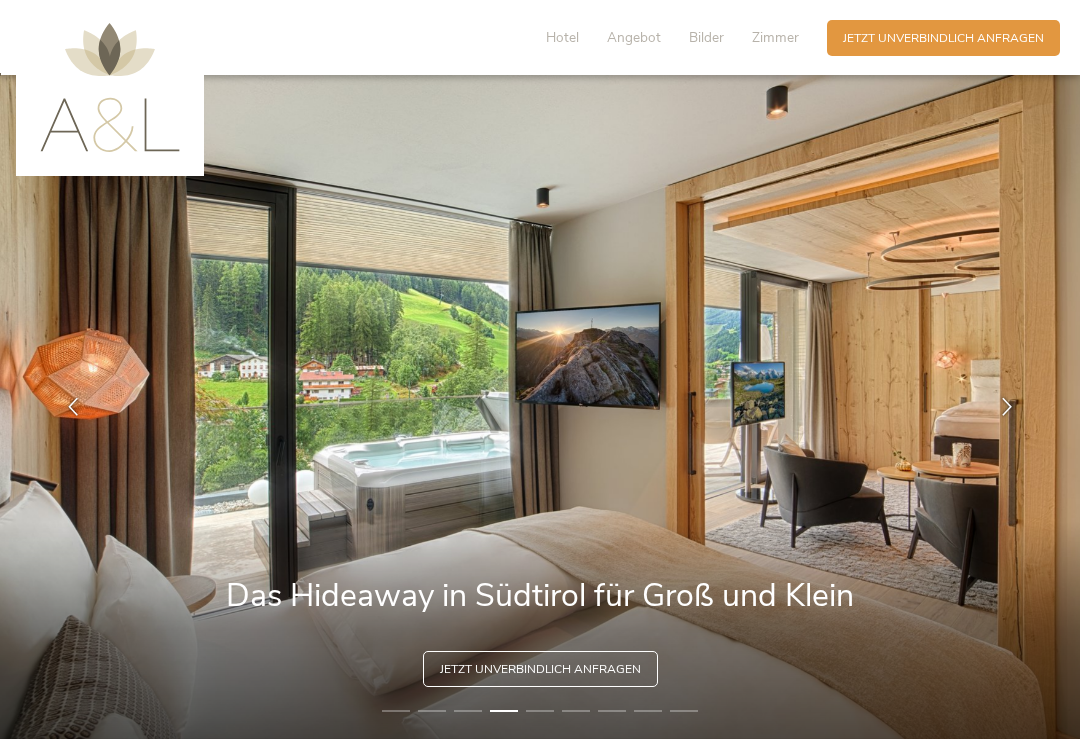 click at bounding box center (1007, 407) 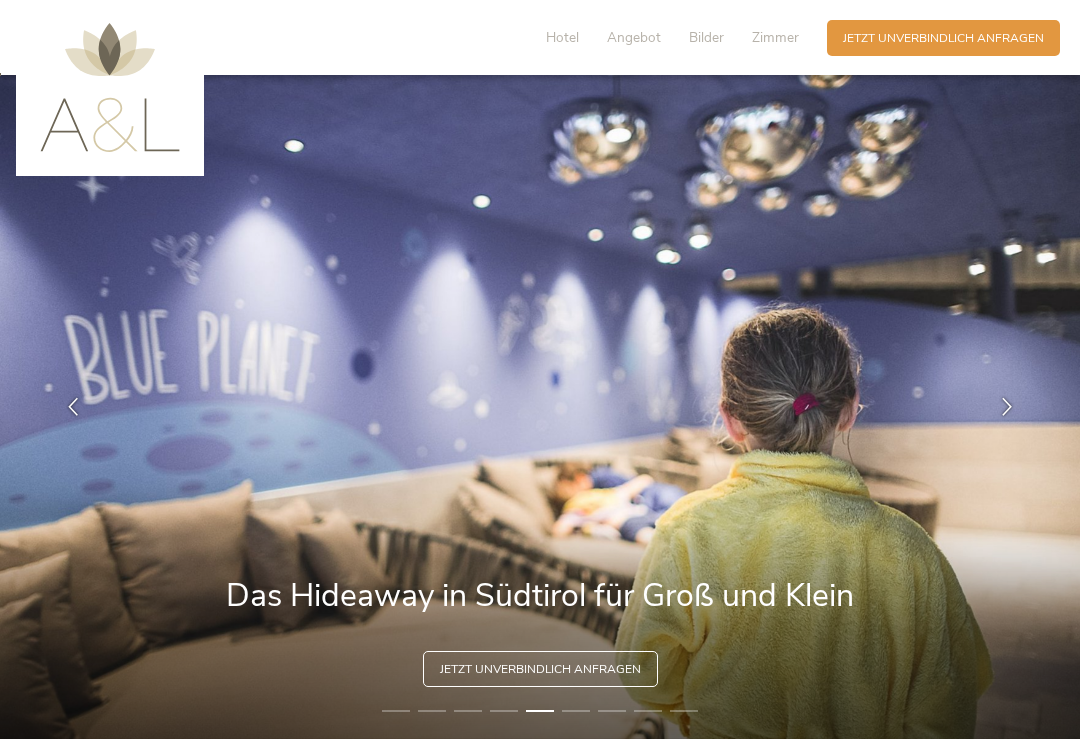 click at bounding box center [1007, 407] 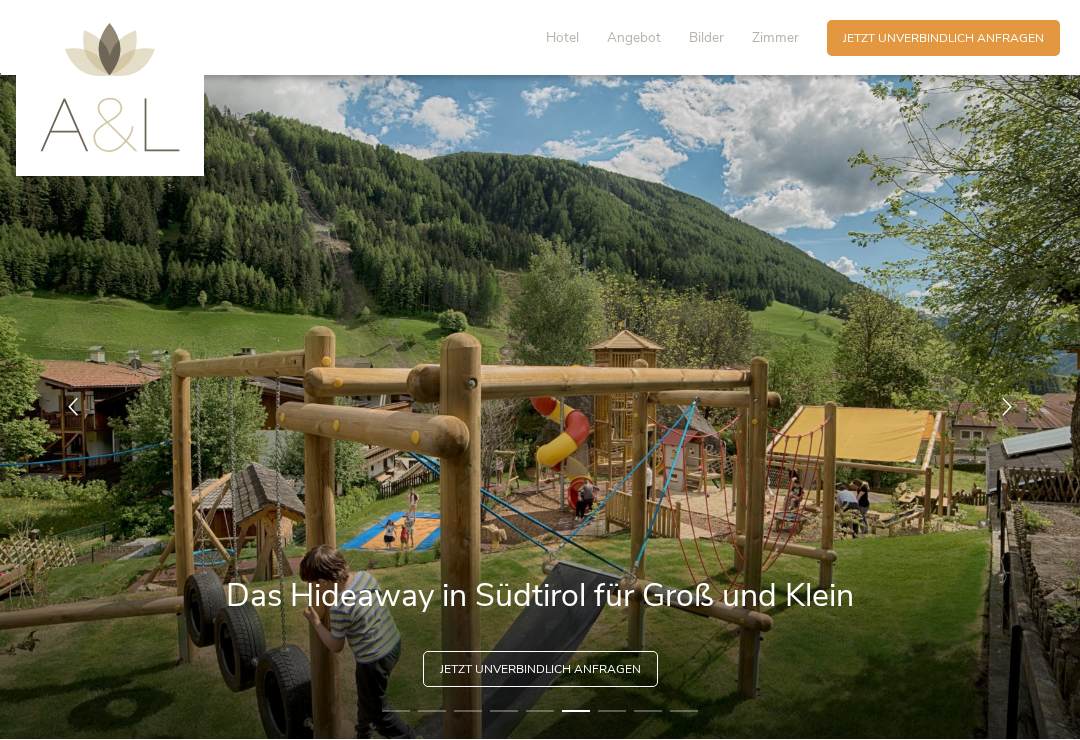 click at bounding box center [1007, 407] 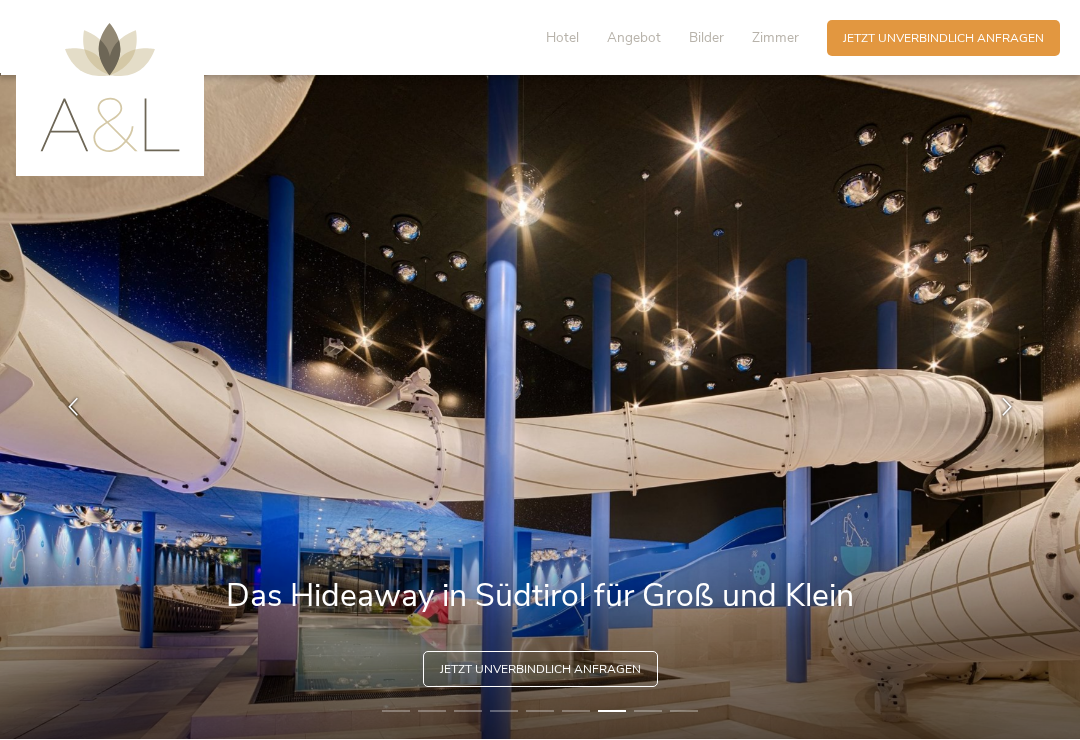 click at bounding box center (1007, 407) 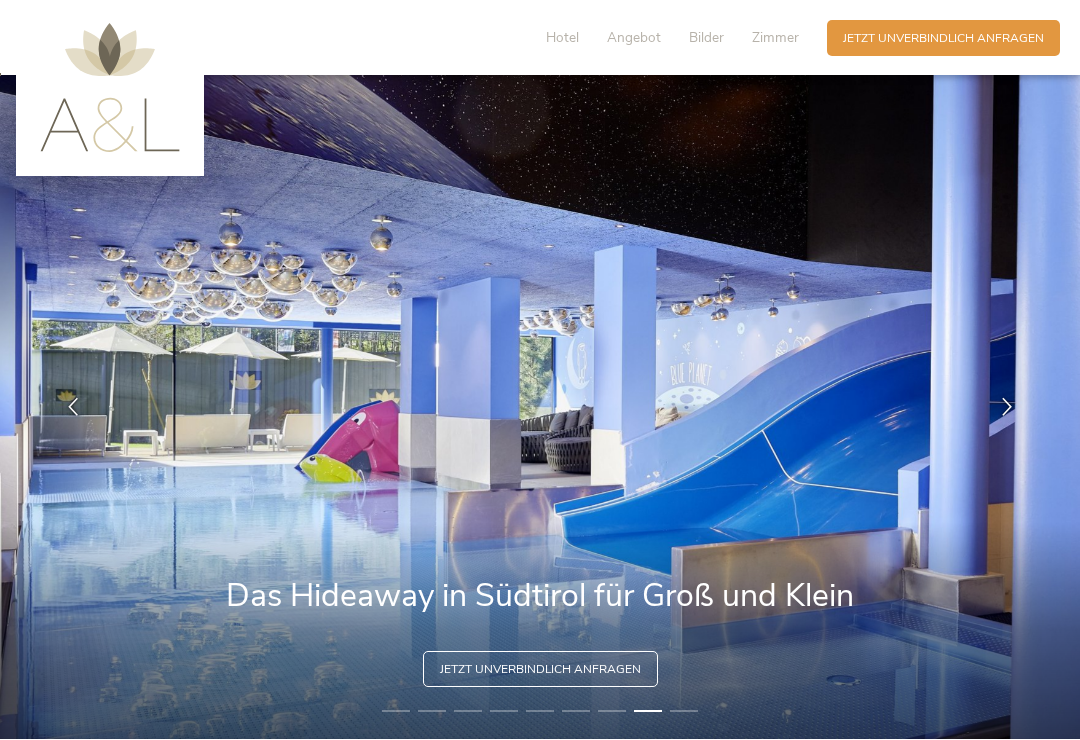 click at bounding box center (1007, 407) 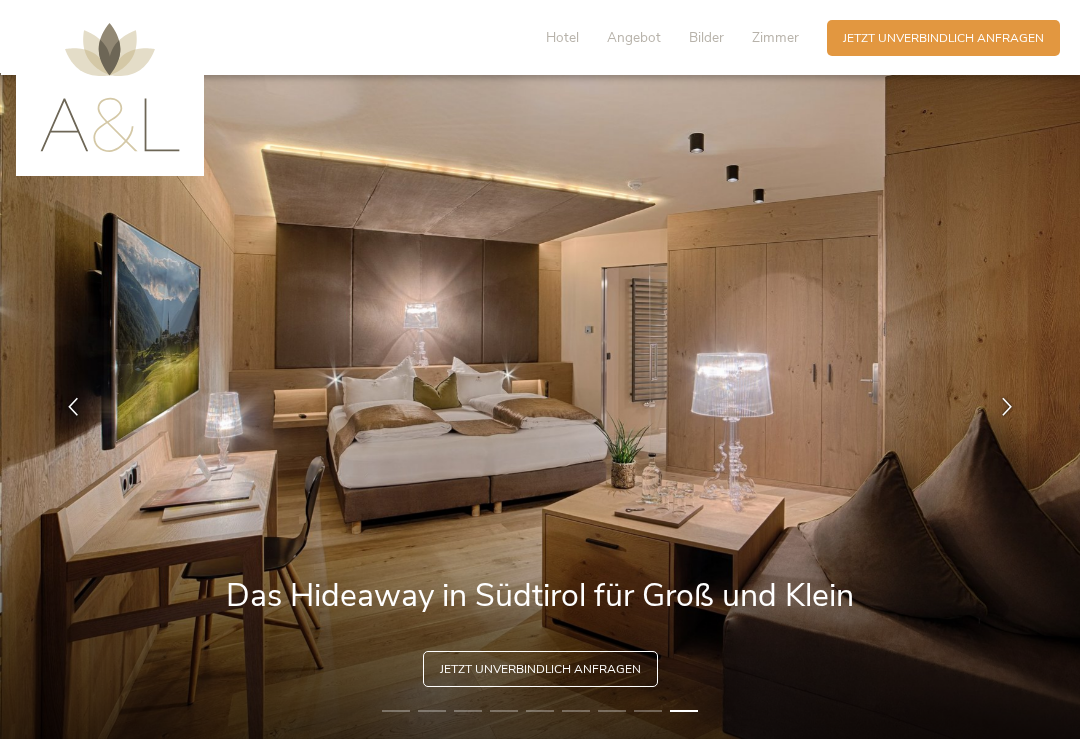 click at bounding box center [1007, 407] 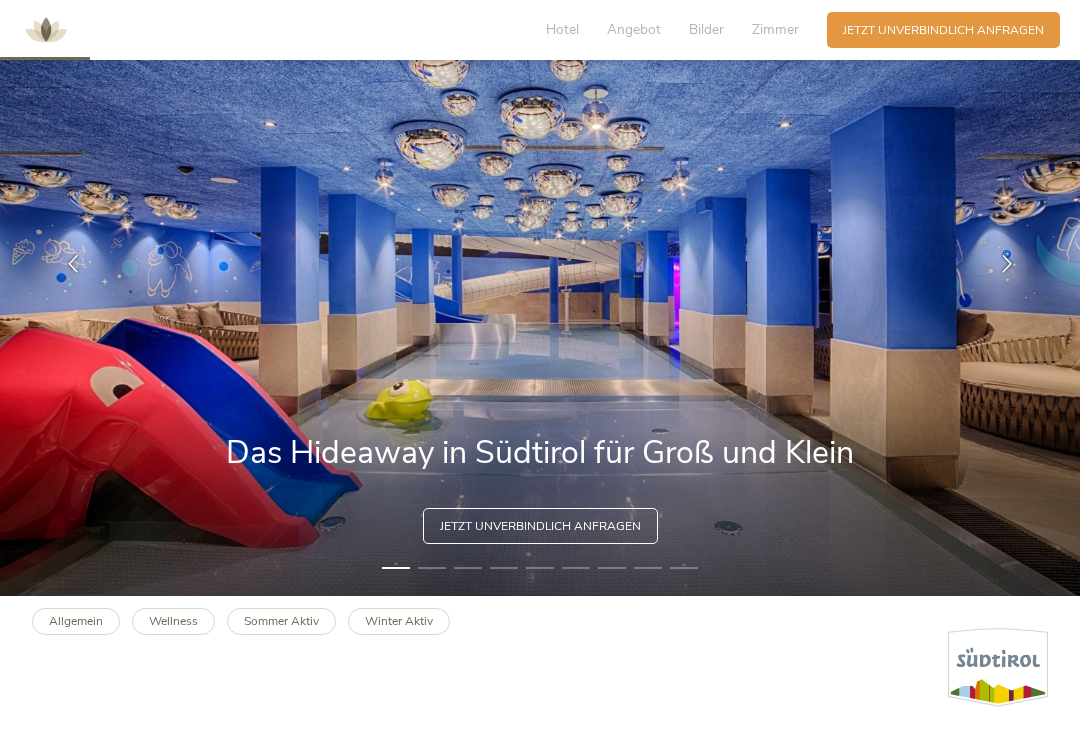 scroll, scrollTop: 0, scrollLeft: 0, axis: both 